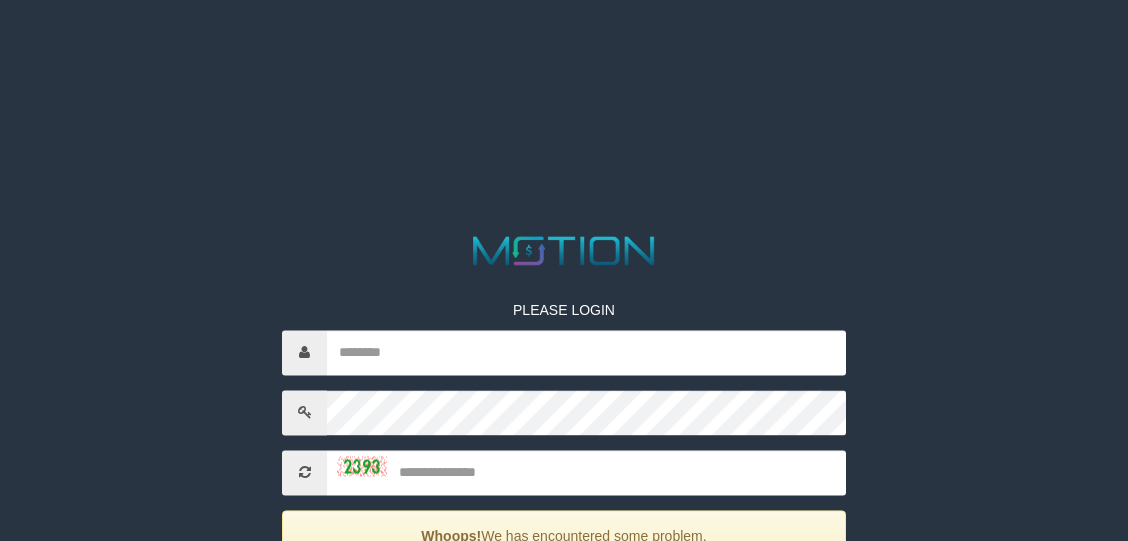 scroll, scrollTop: 0, scrollLeft: 0, axis: both 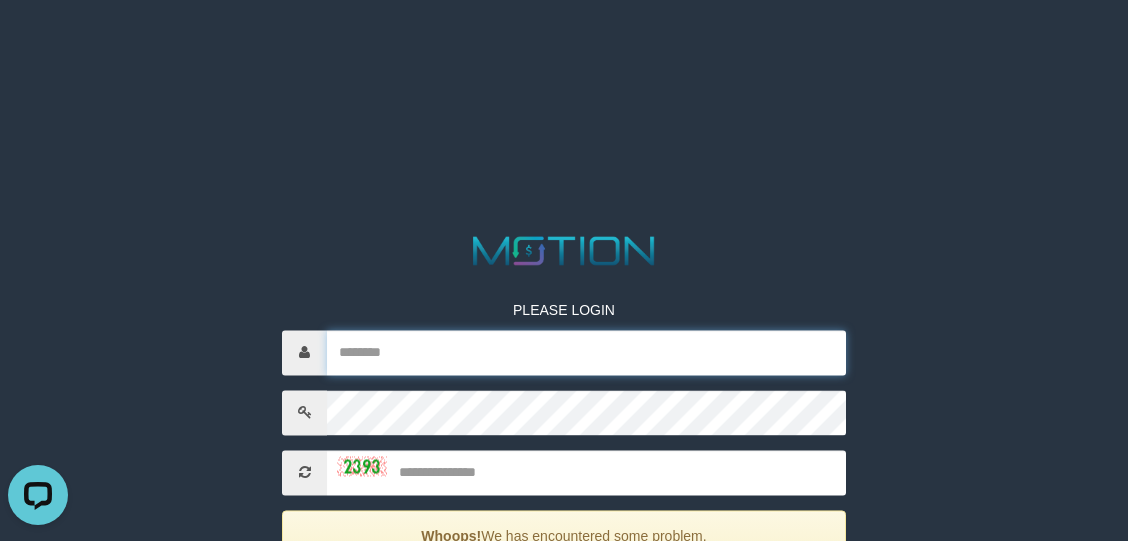 click at bounding box center [586, 352] 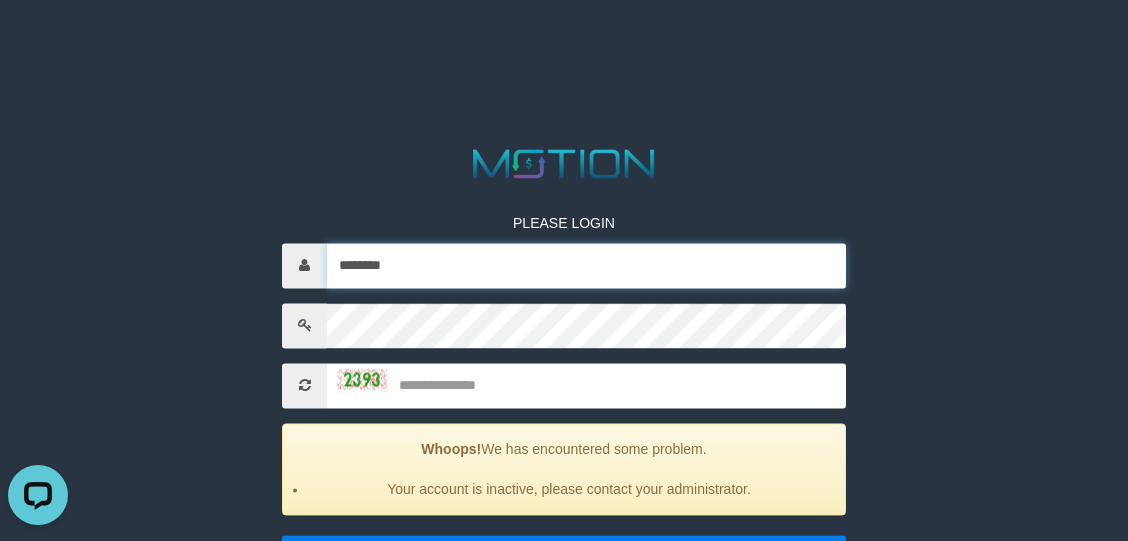scroll, scrollTop: 100, scrollLeft: 0, axis: vertical 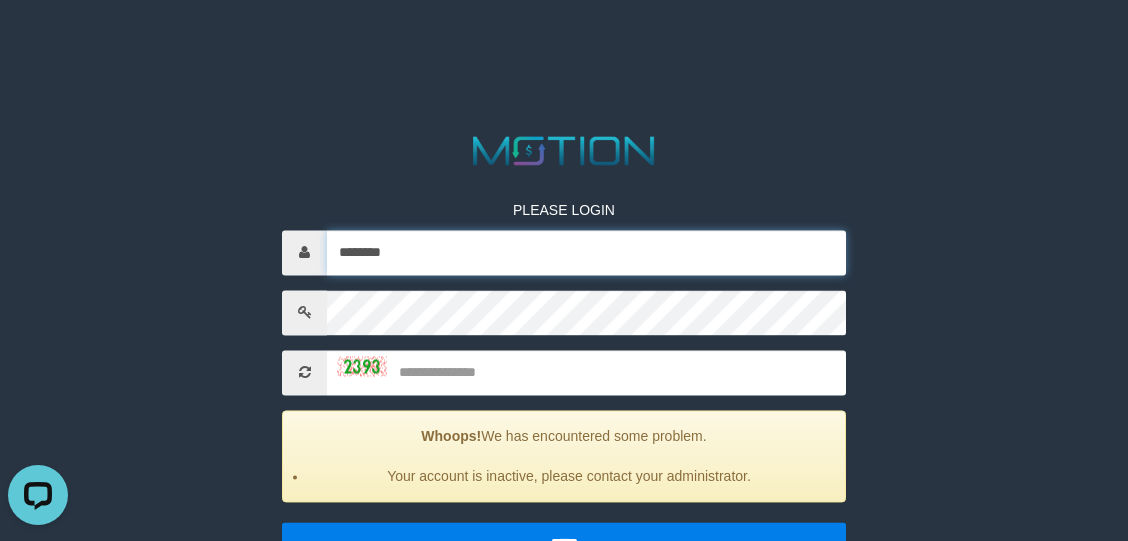 type on "********" 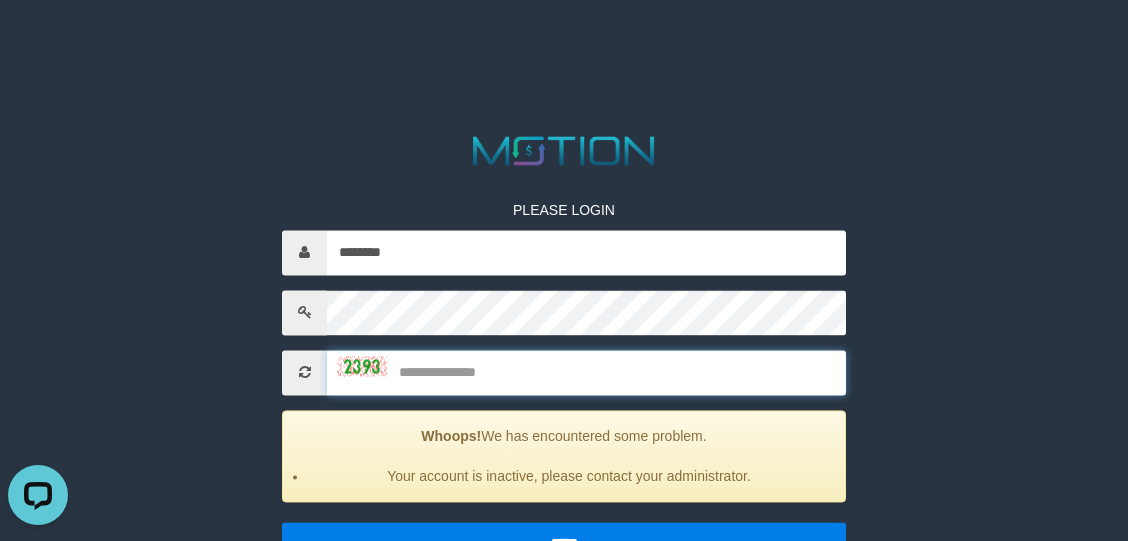 click at bounding box center [586, 372] 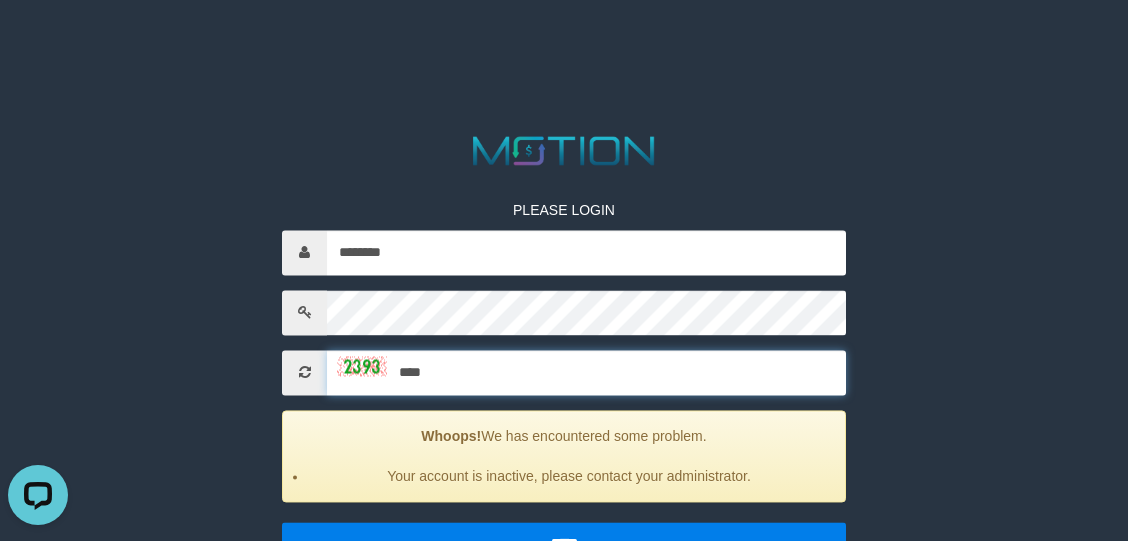type on "****" 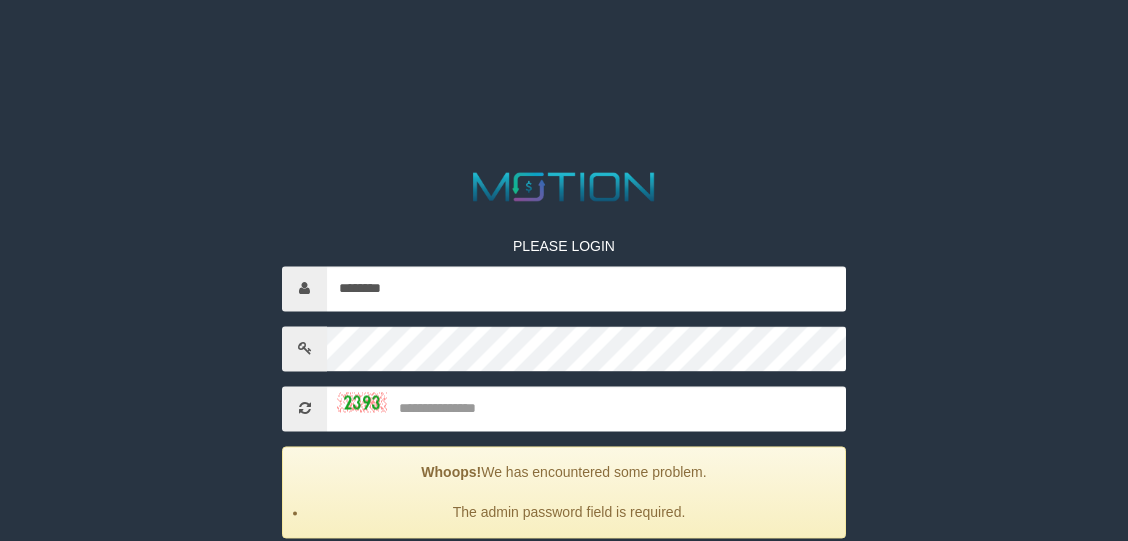 scroll, scrollTop: 100, scrollLeft: 0, axis: vertical 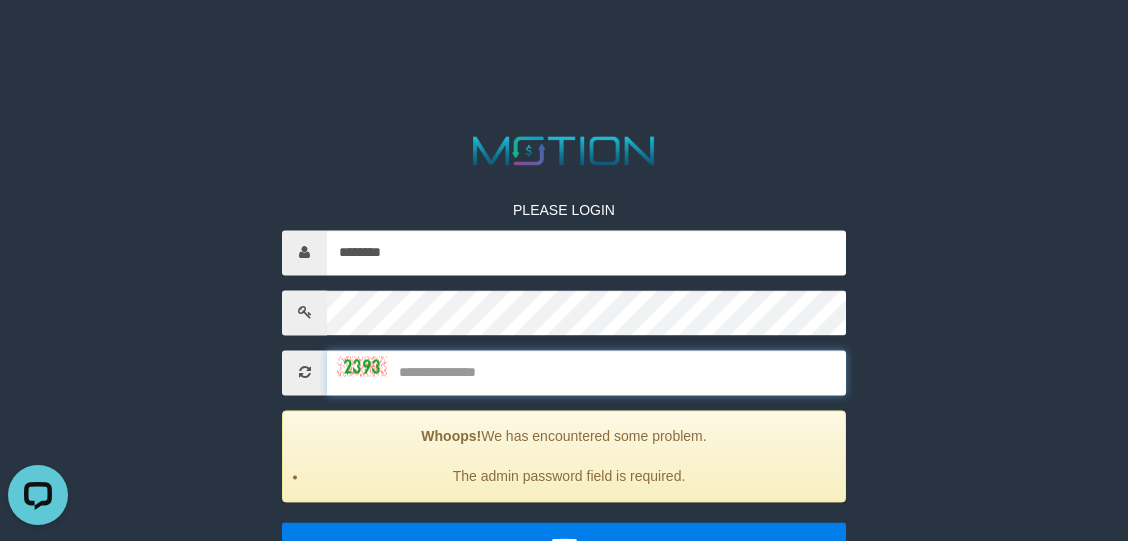 click at bounding box center (586, 372) 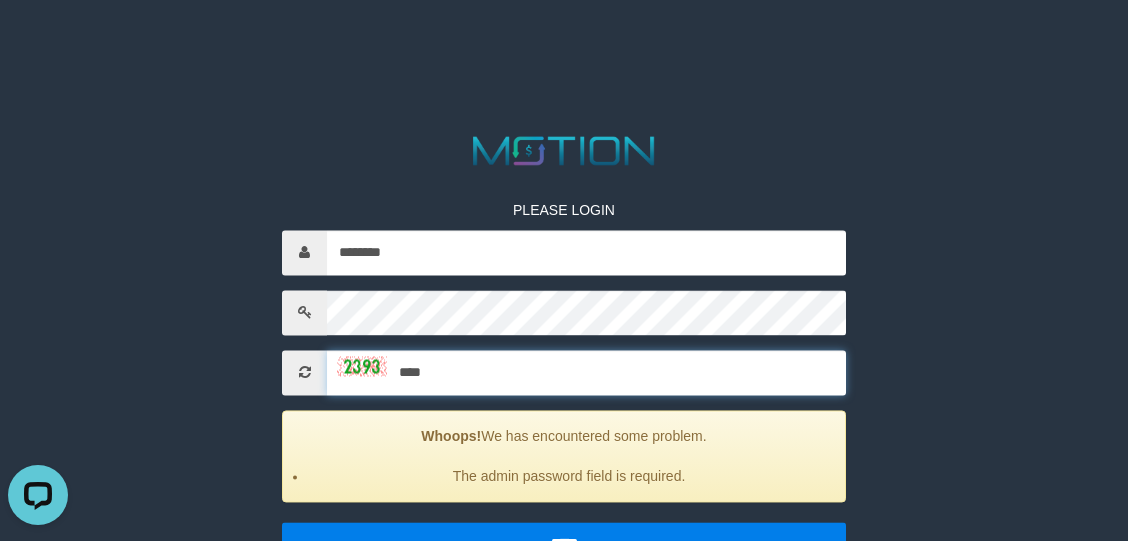 type on "****" 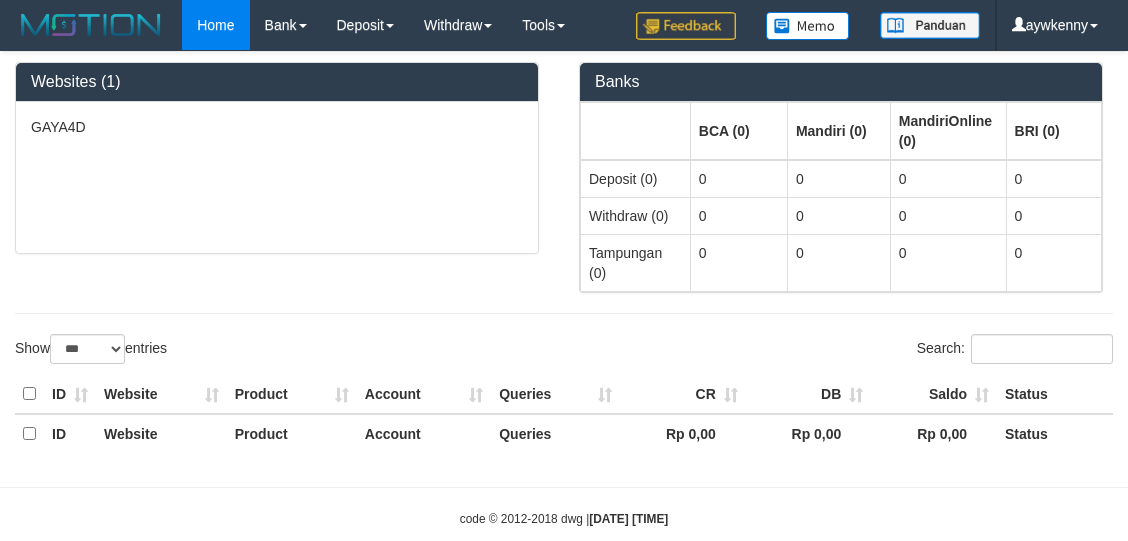 select on "***" 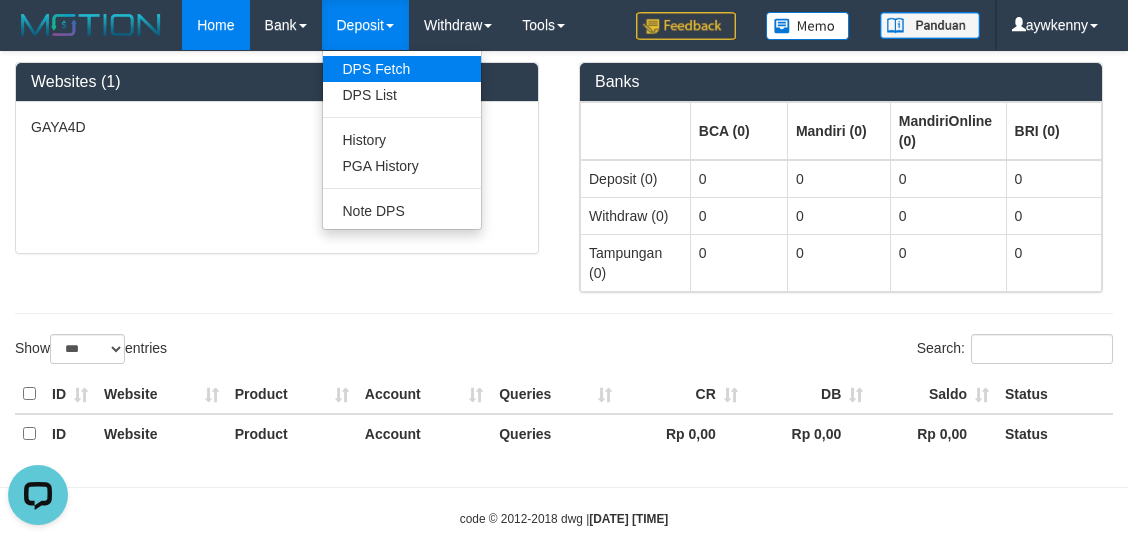 scroll, scrollTop: 0, scrollLeft: 0, axis: both 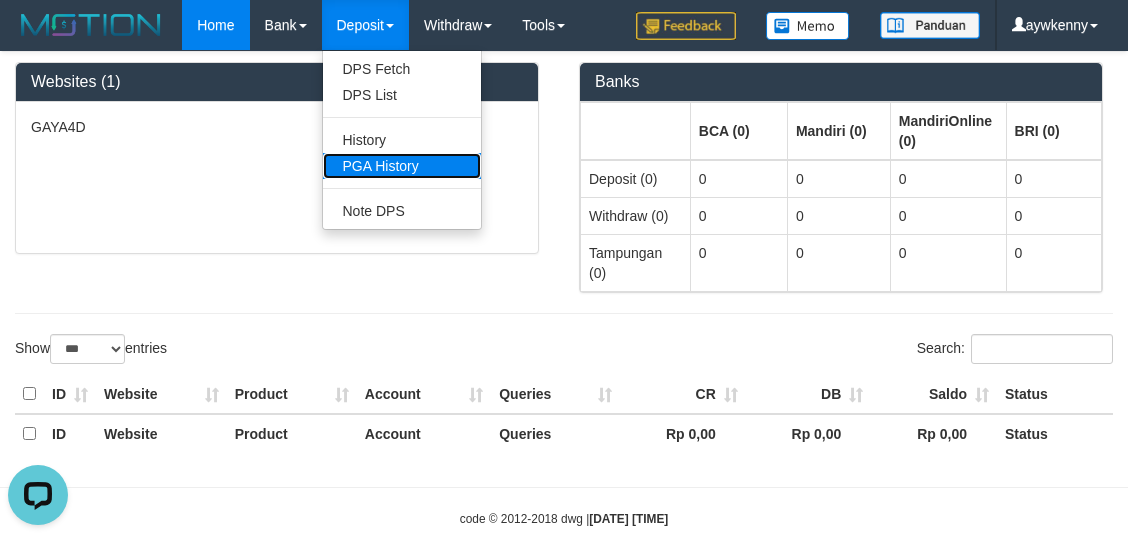 click on "PGA History" at bounding box center [402, 166] 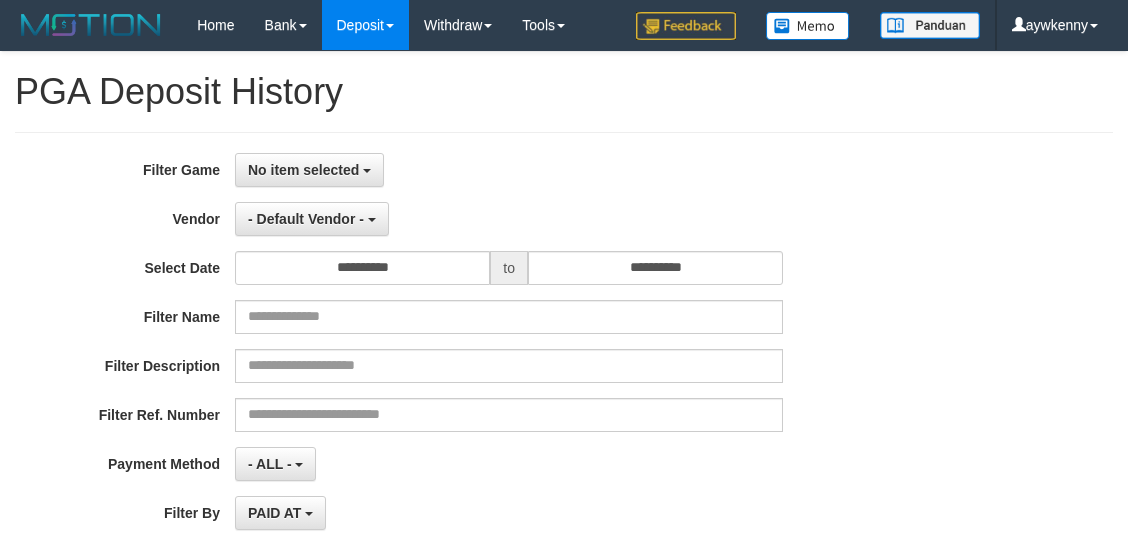 select 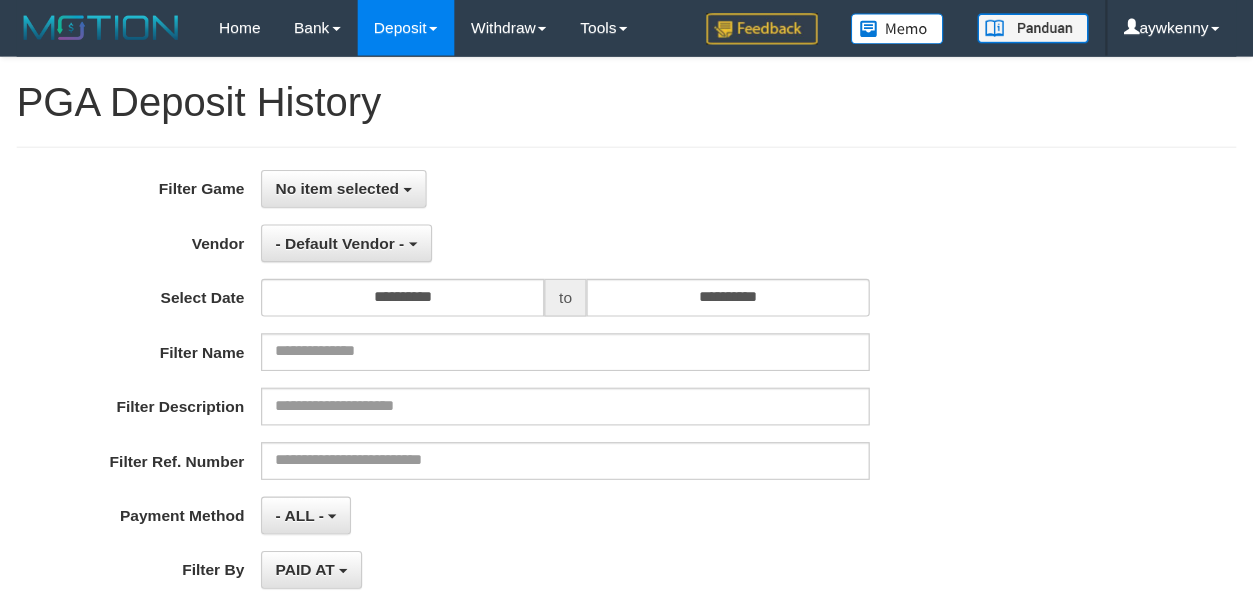 scroll, scrollTop: 0, scrollLeft: 0, axis: both 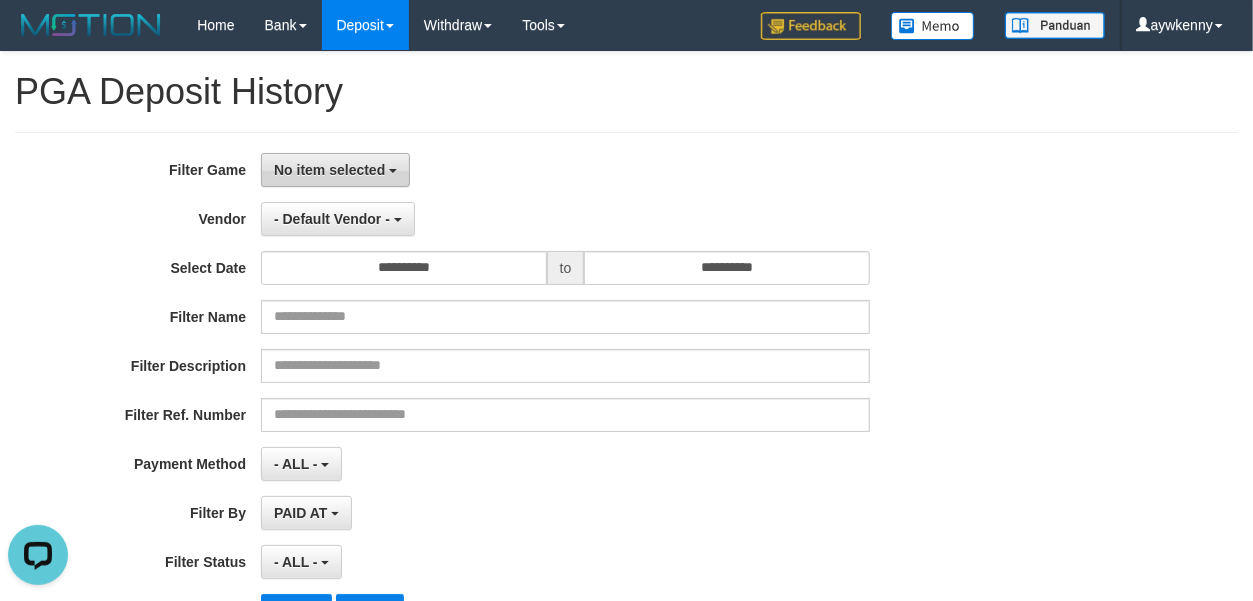 click on "No item selected" at bounding box center (329, 170) 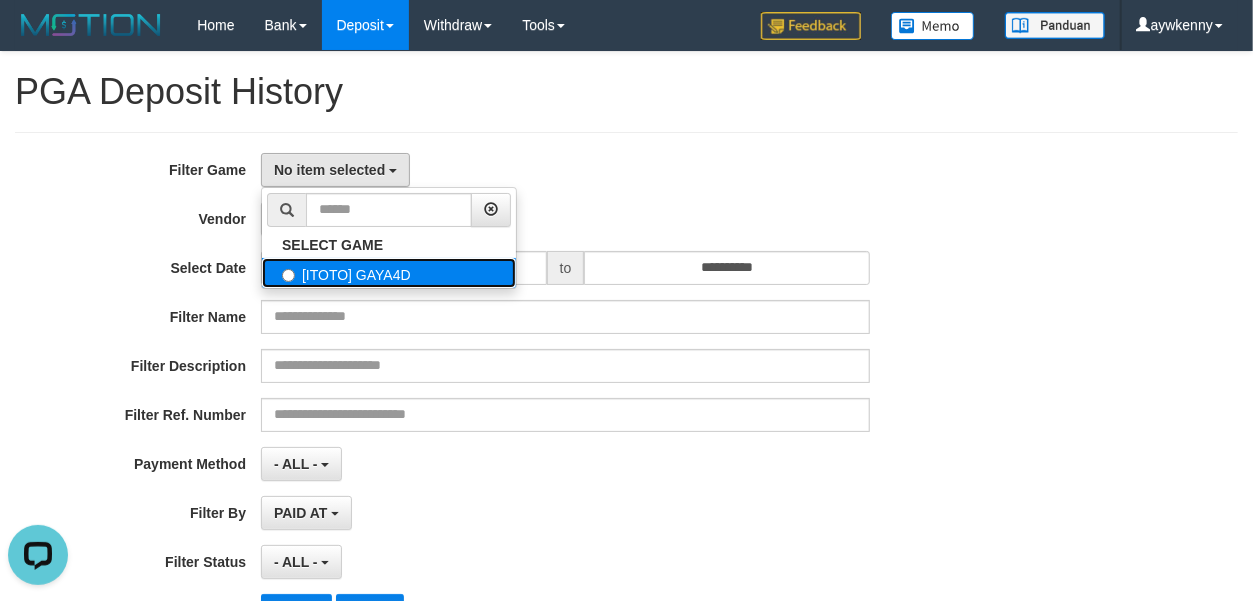click on "[ITOTO] GAYA4D" at bounding box center (389, 273) 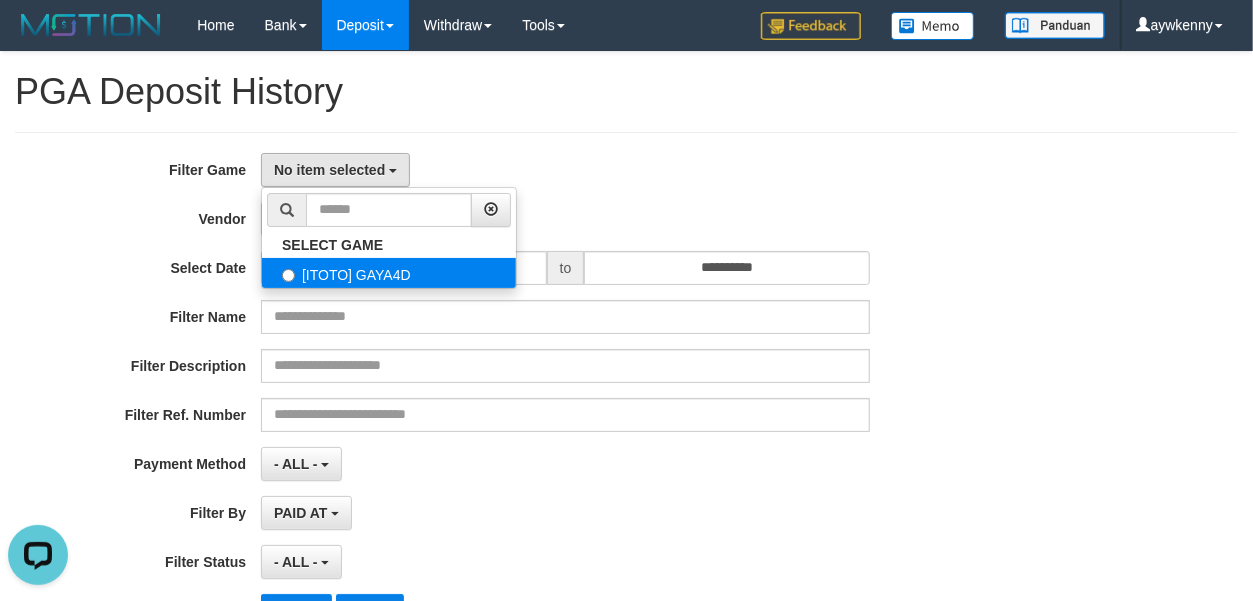 select on "****" 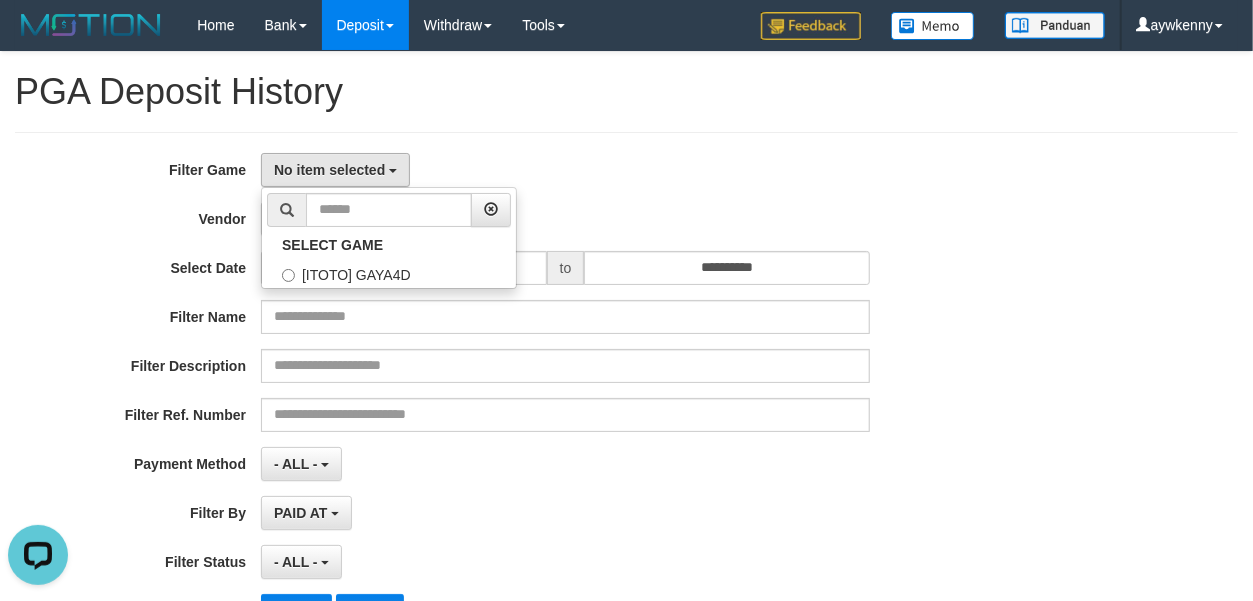 scroll, scrollTop: 17, scrollLeft: 0, axis: vertical 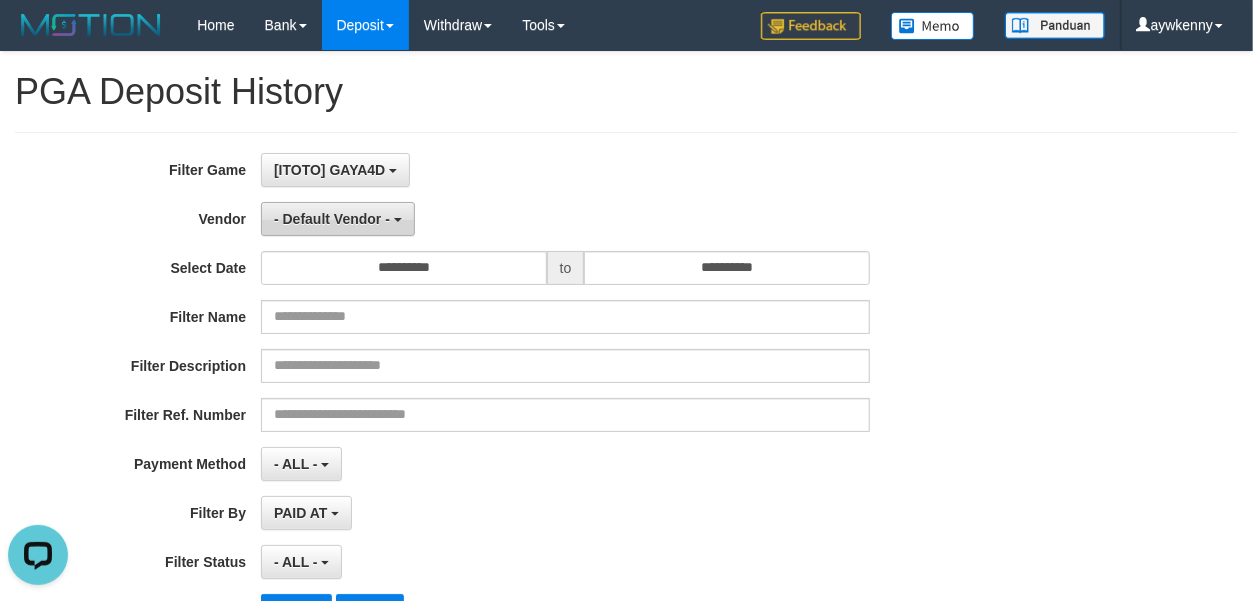 click on "- Default Vendor -" at bounding box center [332, 219] 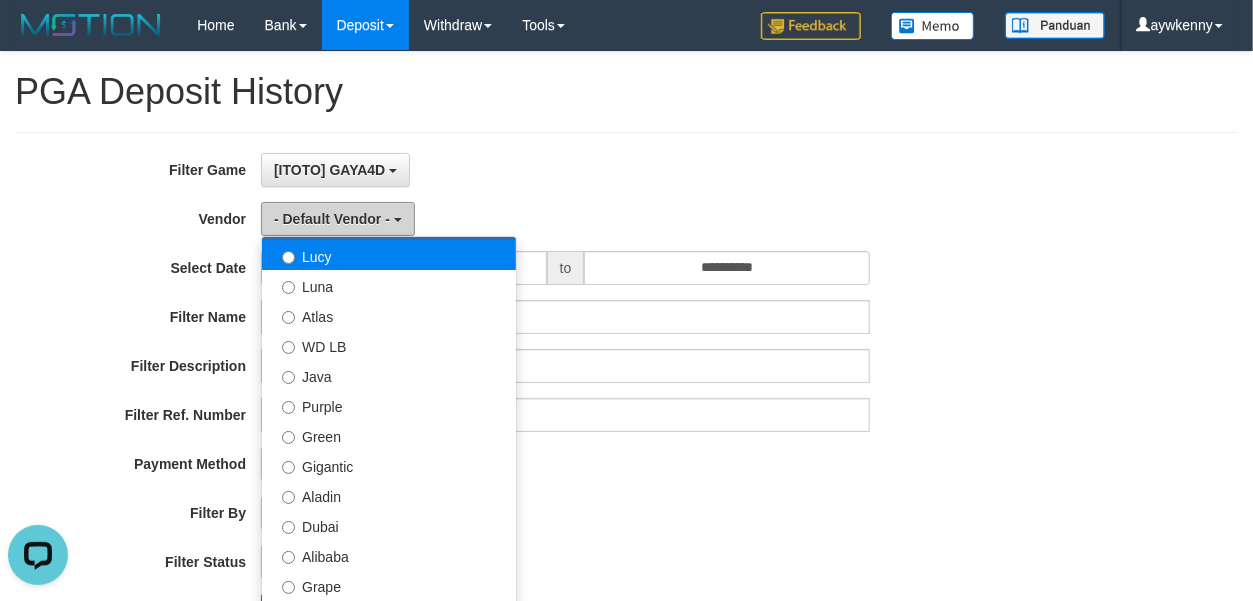 scroll, scrollTop: 111, scrollLeft: 0, axis: vertical 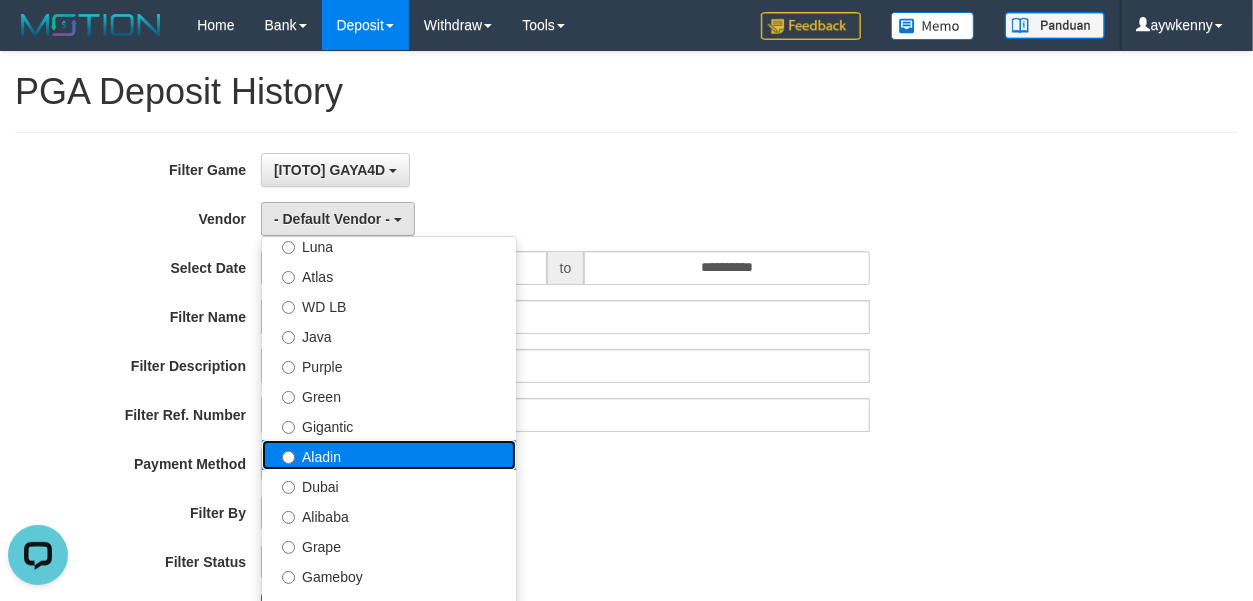 click on "Aladin" at bounding box center [389, 455] 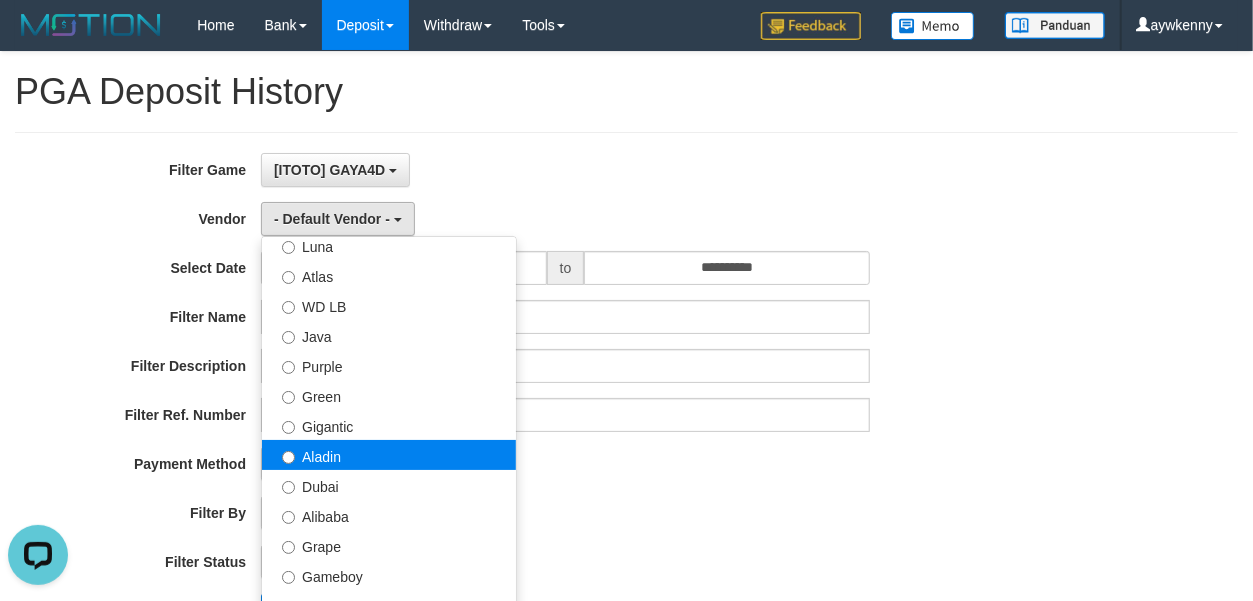 select on "**********" 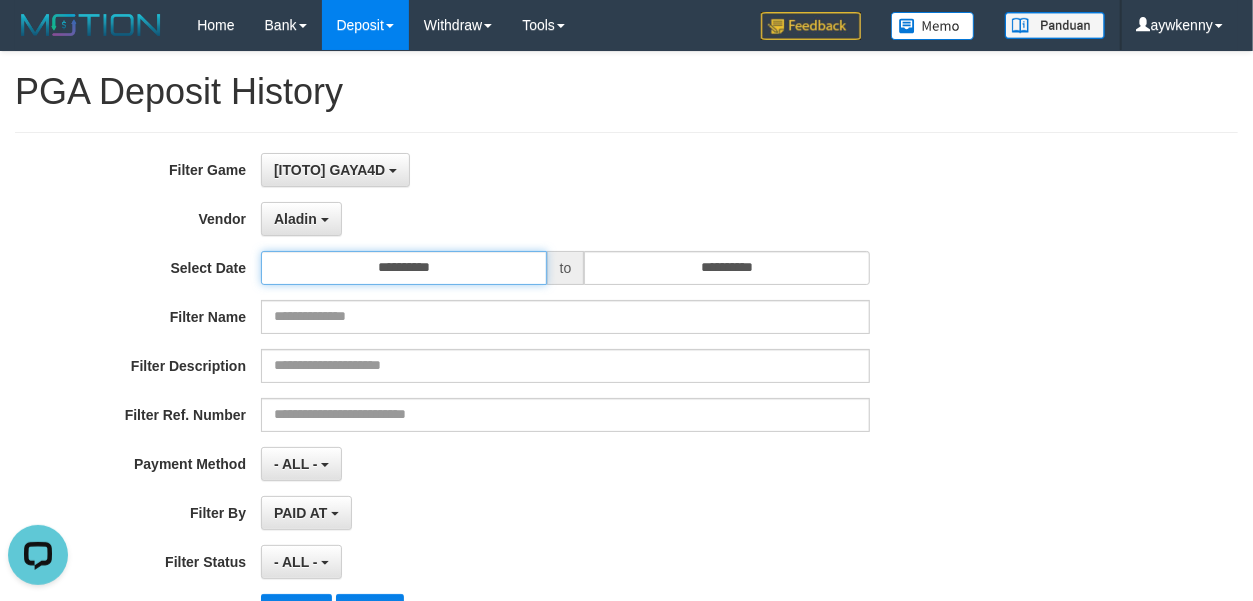 click on "**********" at bounding box center (404, 268) 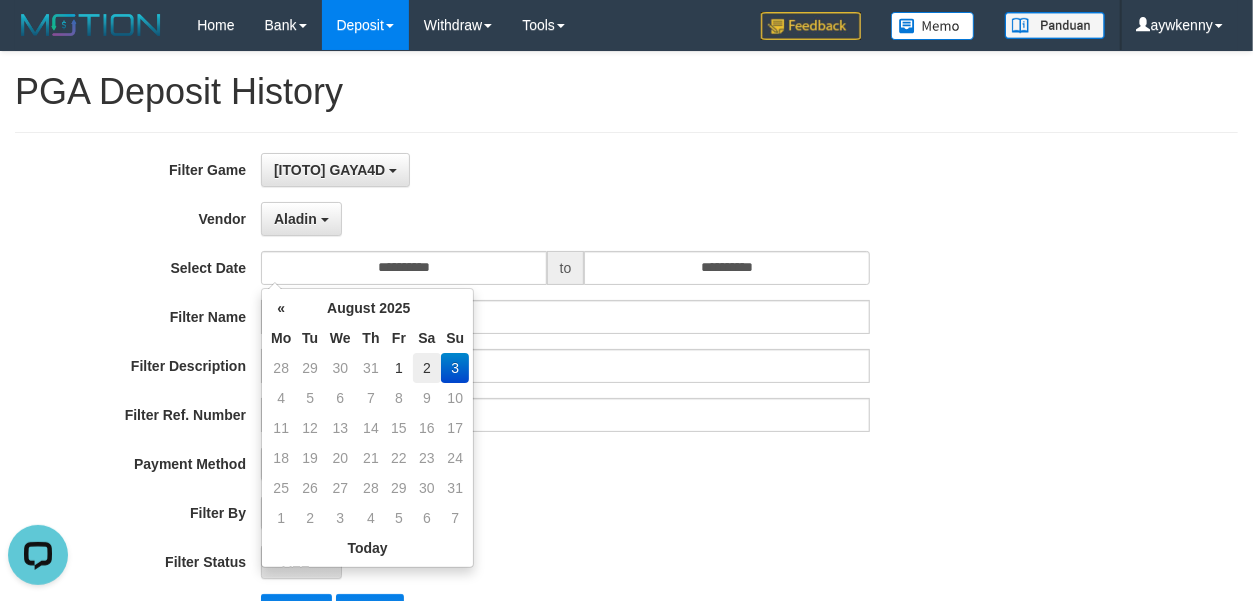 click on "2" at bounding box center [427, 368] 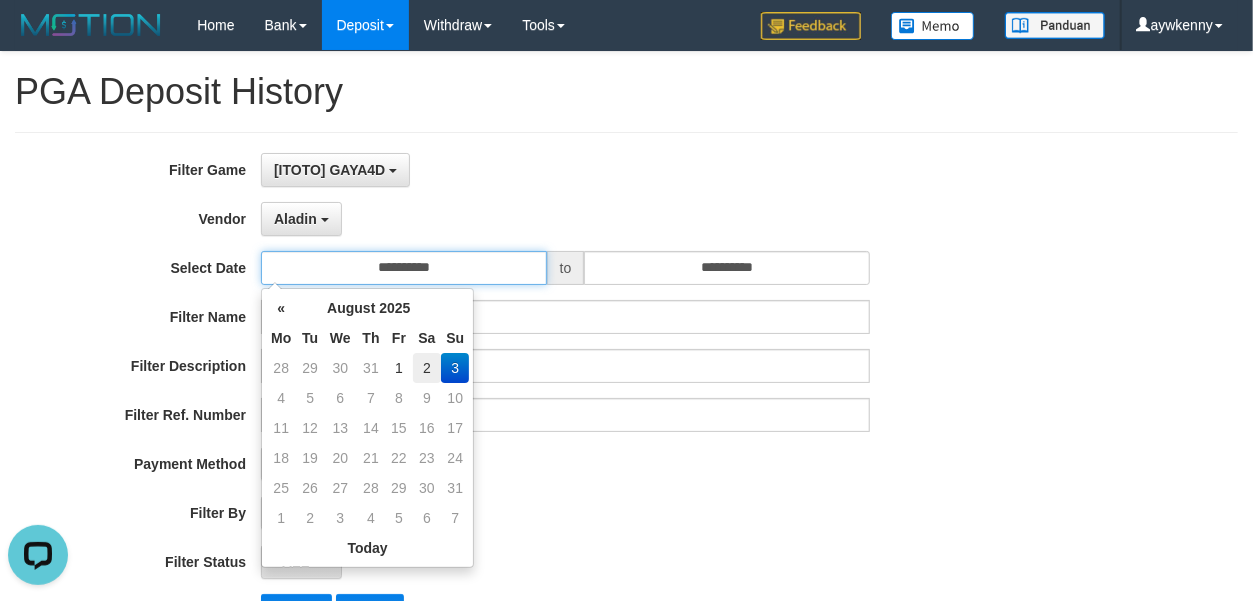 type on "**********" 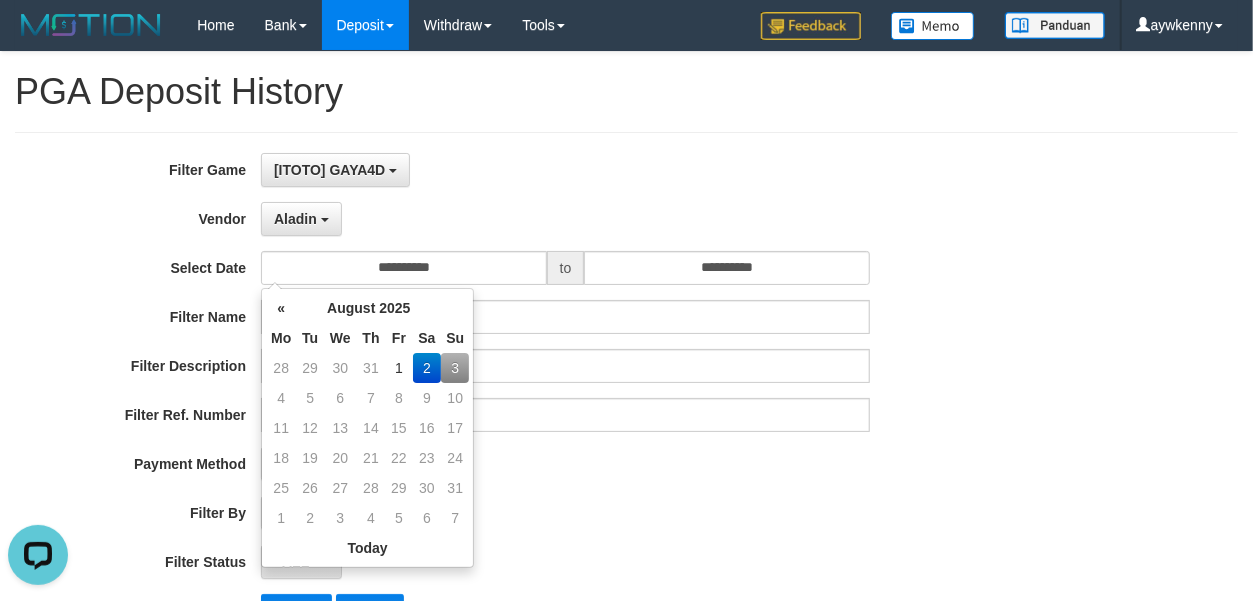 click on "2" at bounding box center (427, 368) 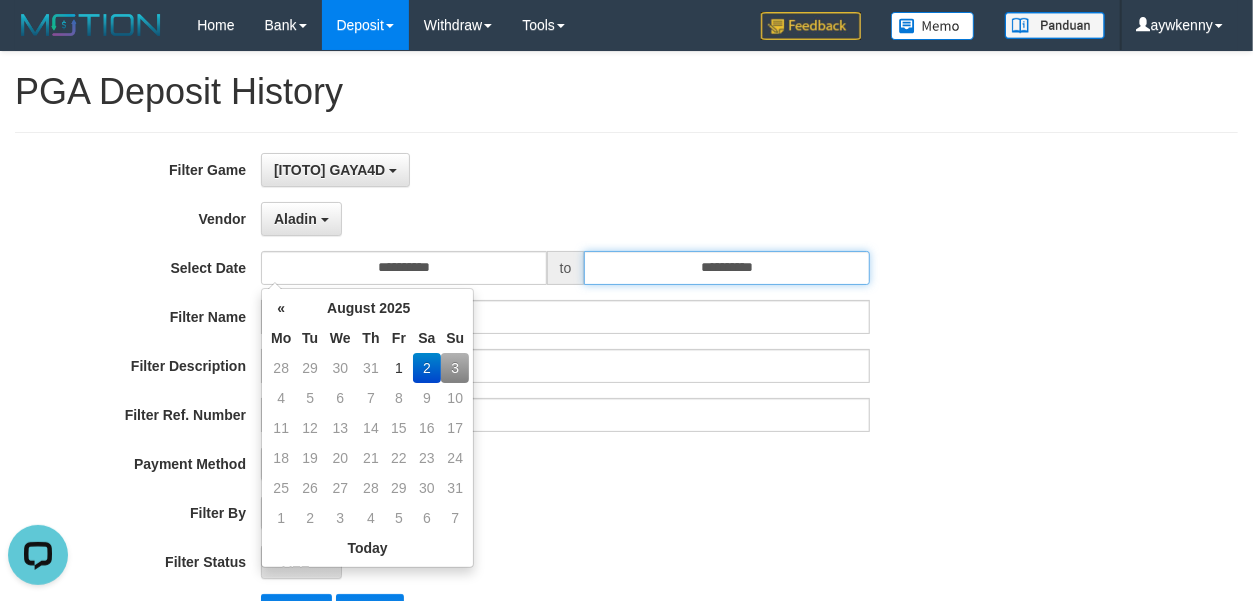 click on "**********" at bounding box center [727, 268] 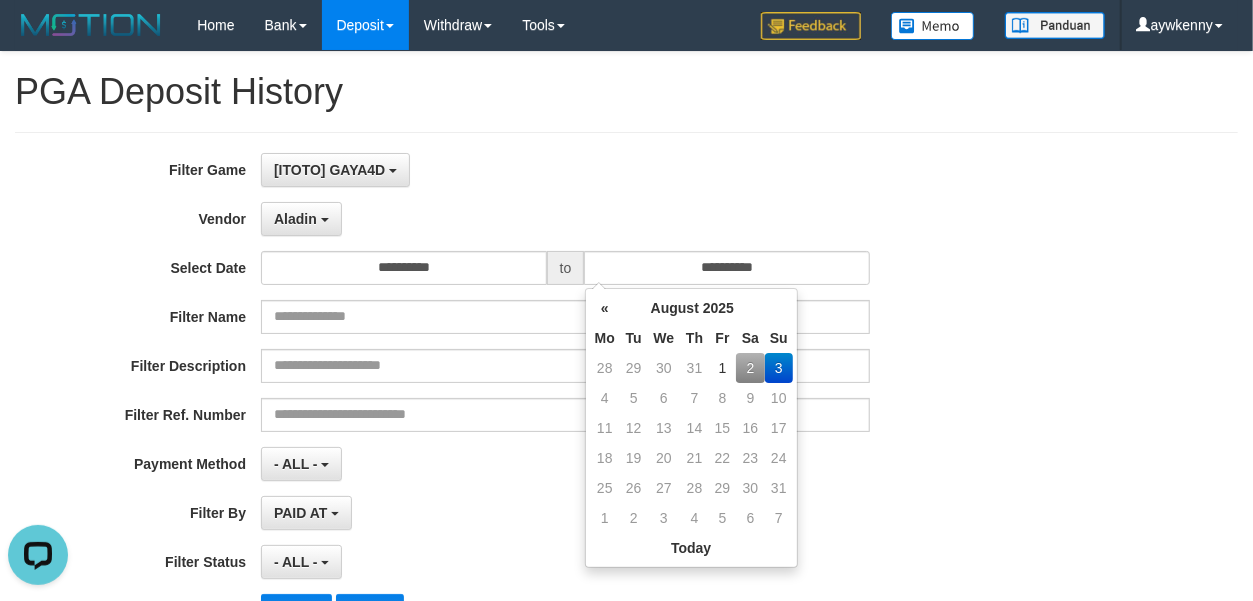 click on "2" at bounding box center (750, 368) 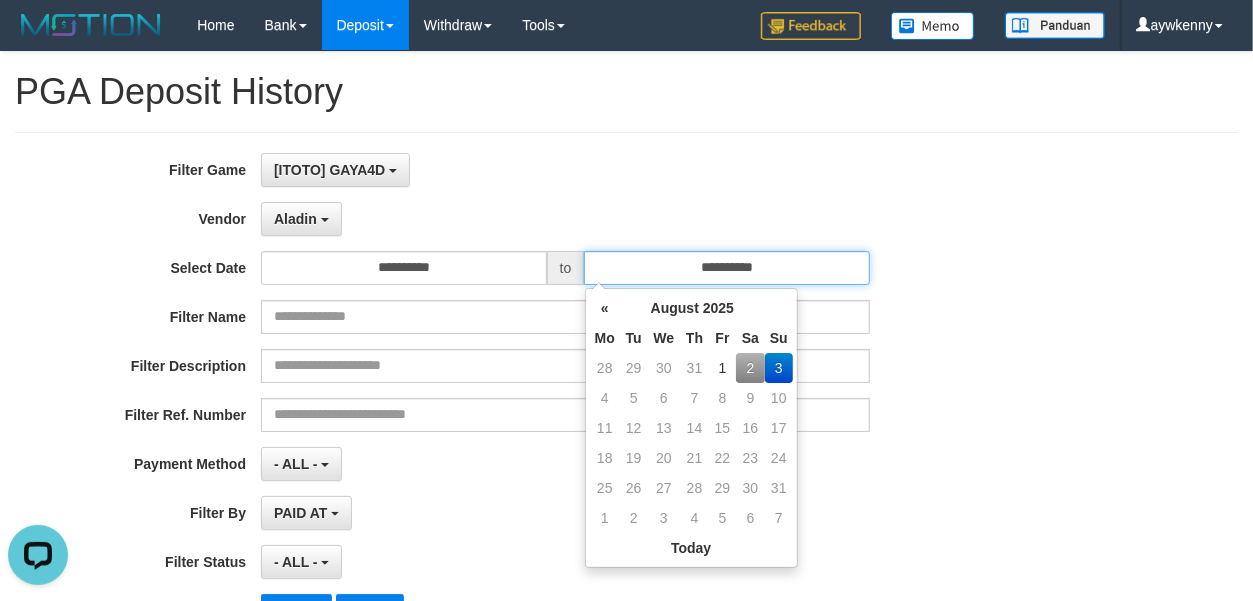 type on "**********" 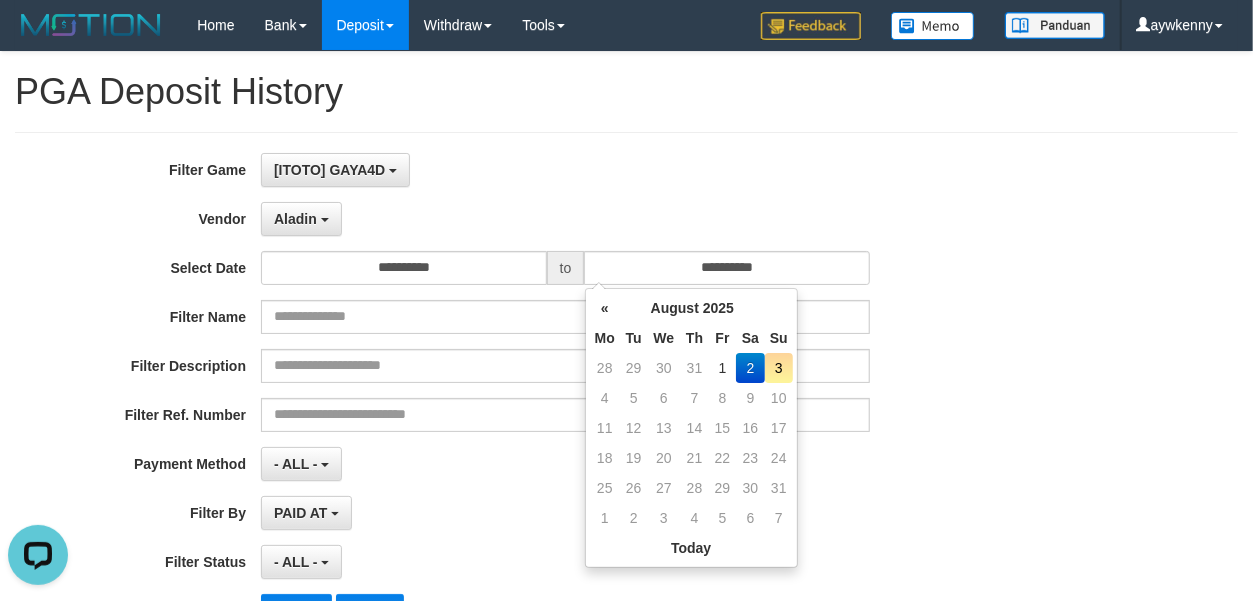 click on "2" at bounding box center [750, 368] 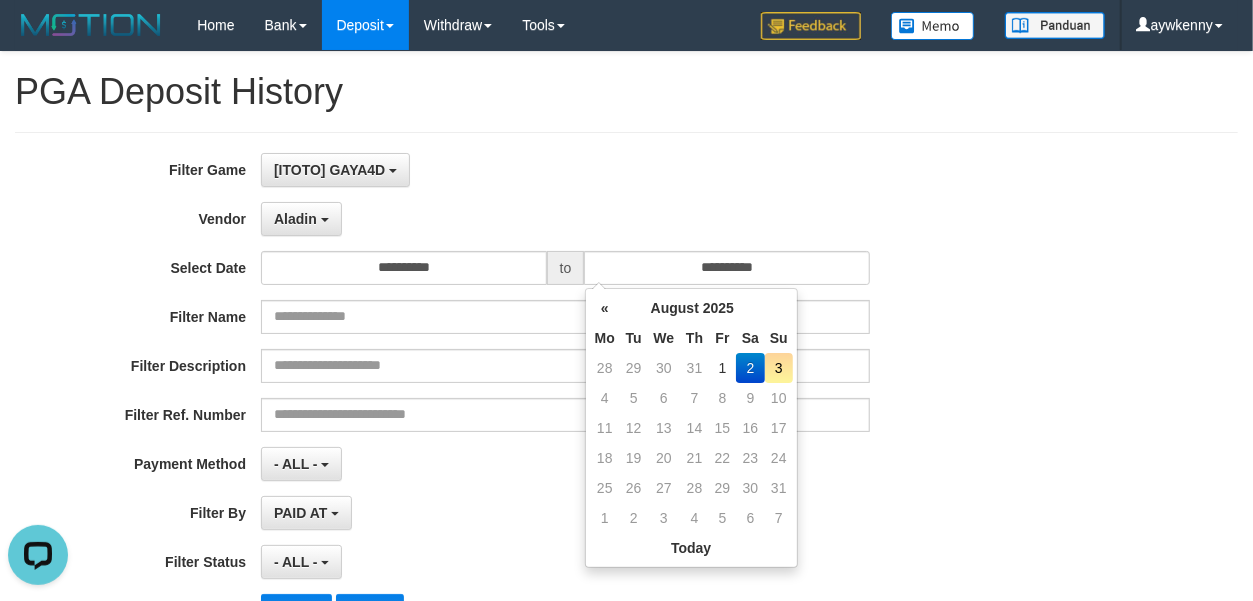 click on "Filter Description" at bounding box center [522, 366] 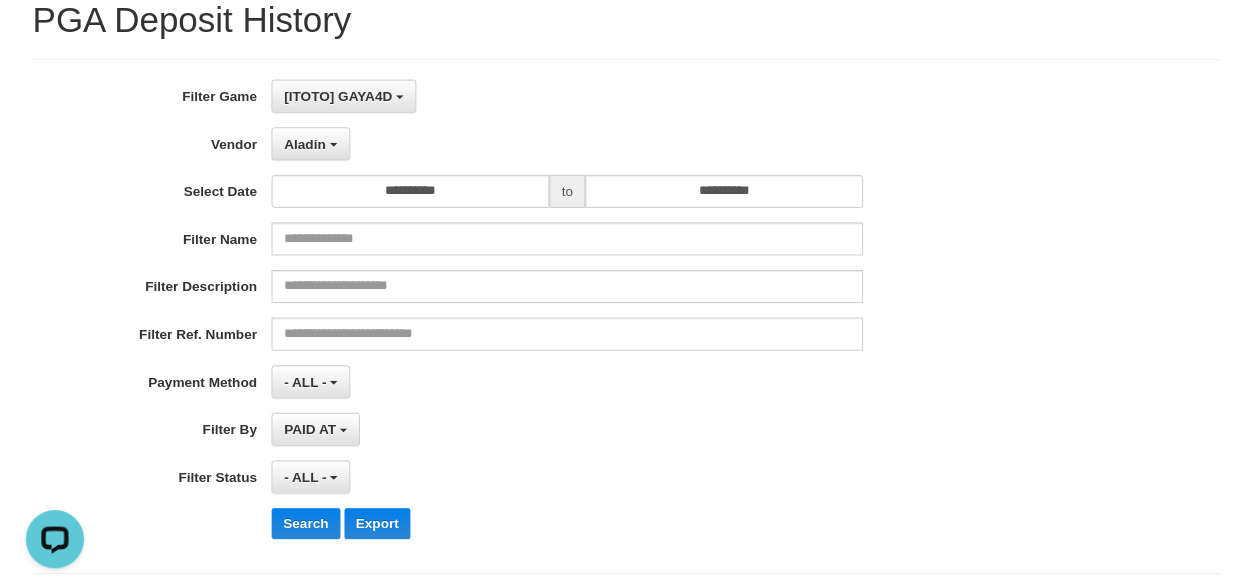 scroll, scrollTop: 111, scrollLeft: 0, axis: vertical 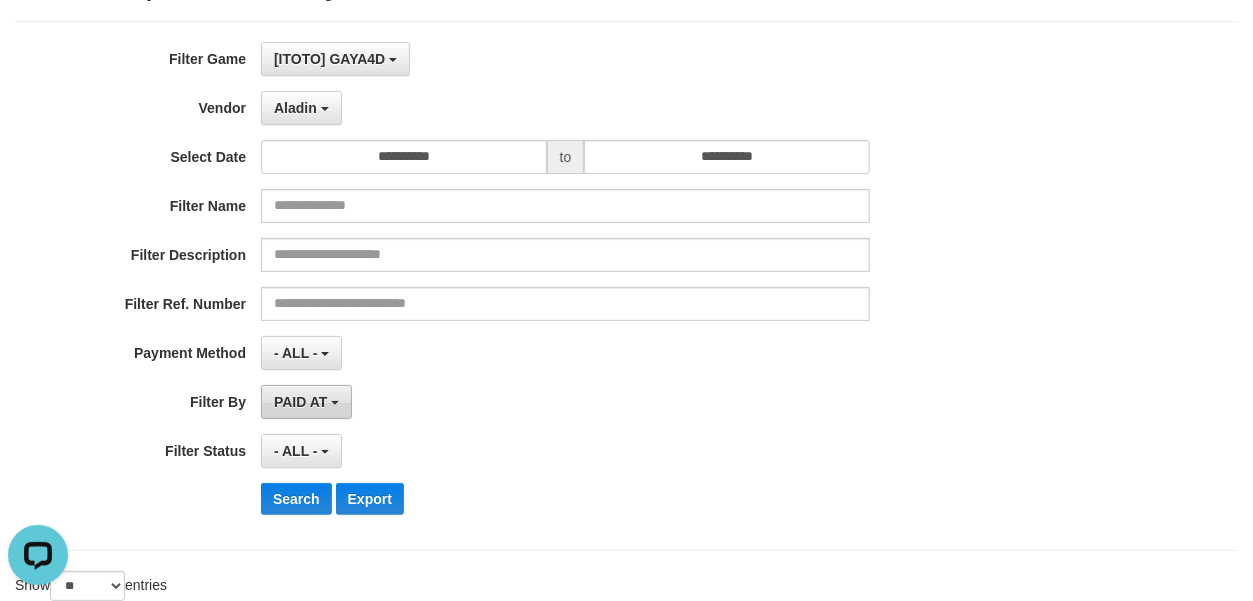 click on "PAID AT" at bounding box center [300, 402] 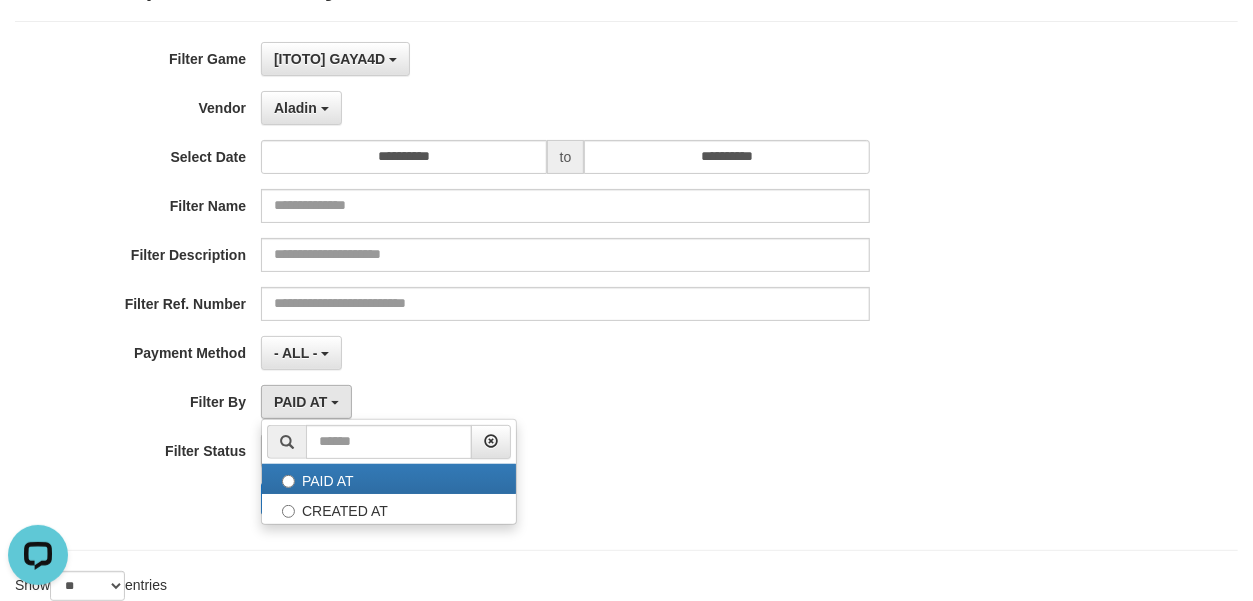 click on "PAID AT
PAID AT
CREATED AT" at bounding box center (565, 402) 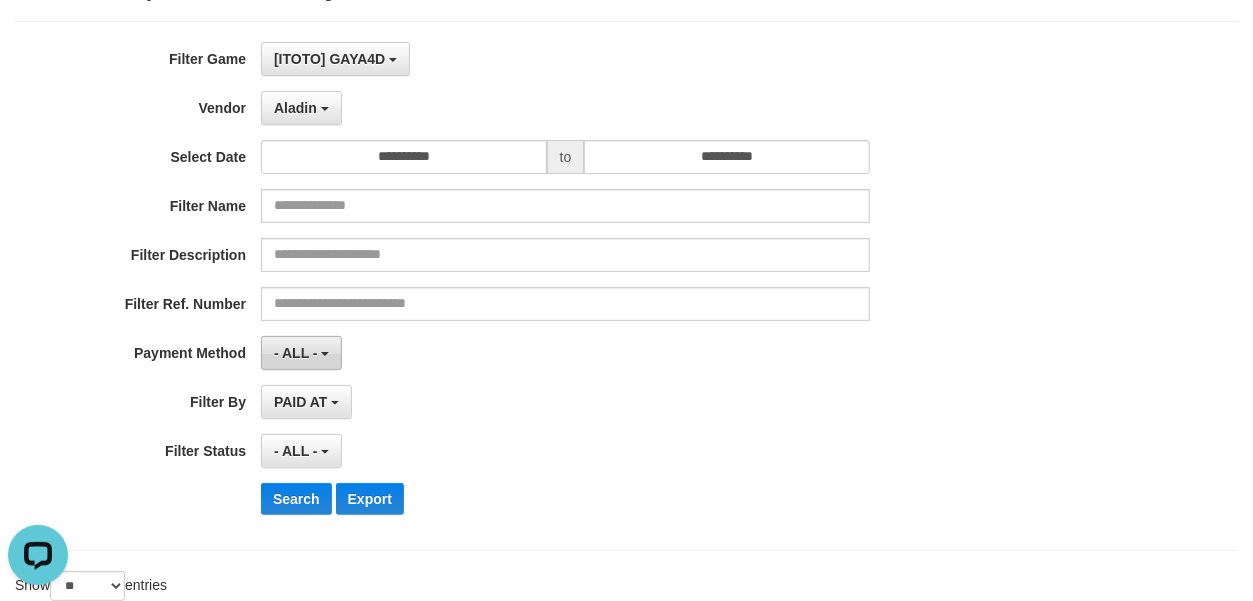 click on "- ALL -" at bounding box center [296, 353] 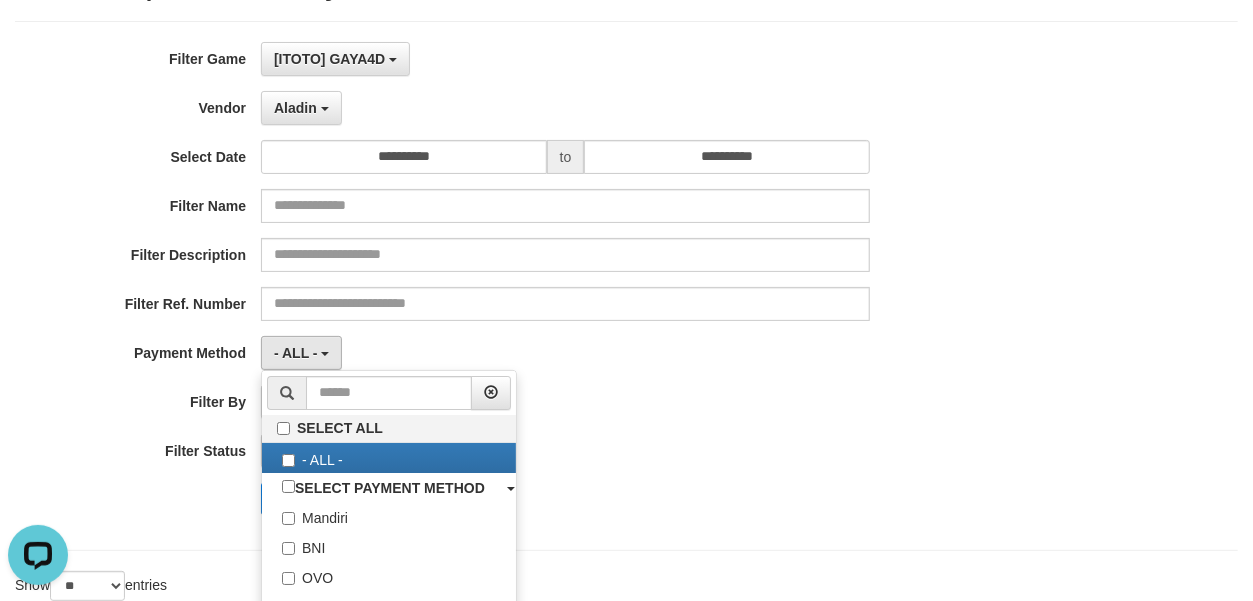 click on "PAID AT
PAID AT
CREATED AT" at bounding box center [565, 402] 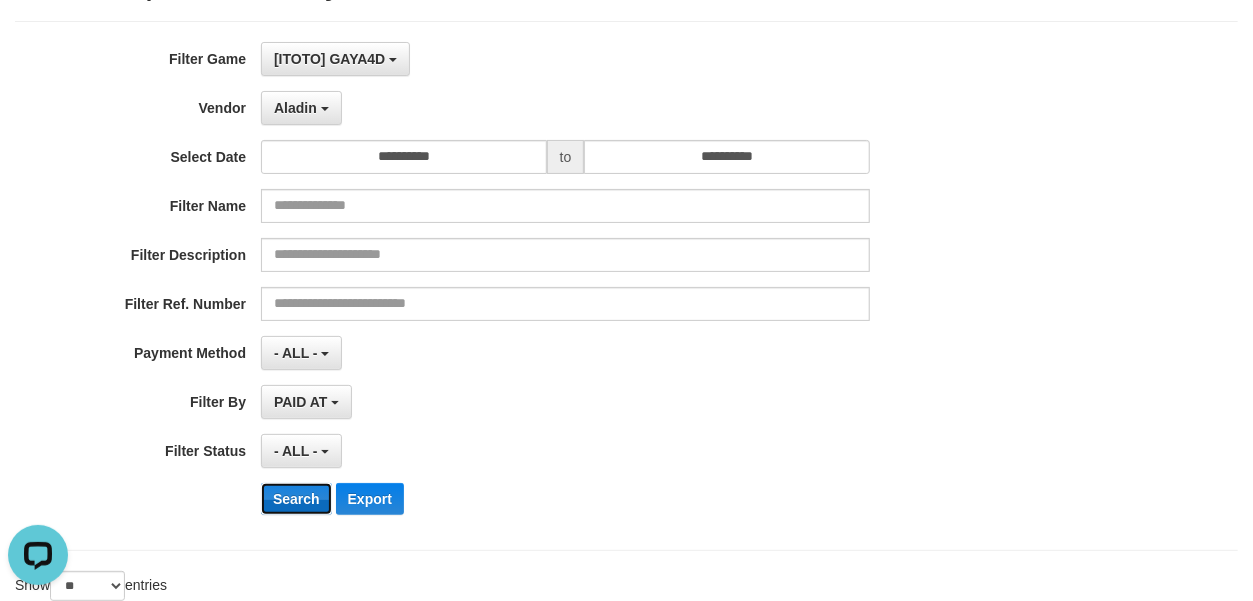 click on "Search" at bounding box center [296, 499] 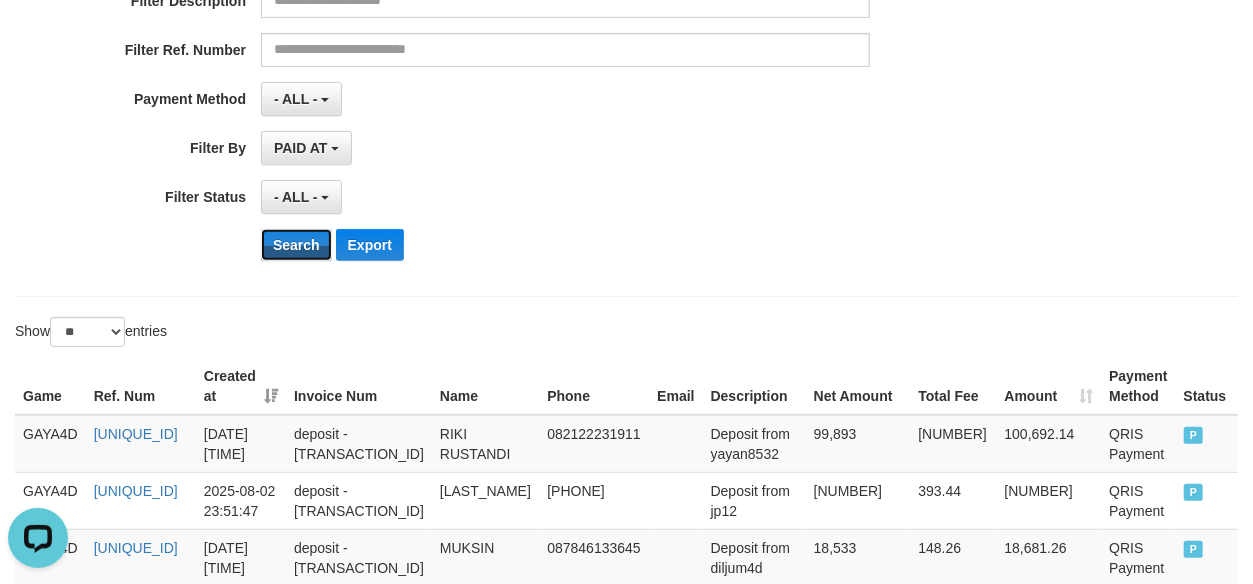 scroll, scrollTop: 333, scrollLeft: 0, axis: vertical 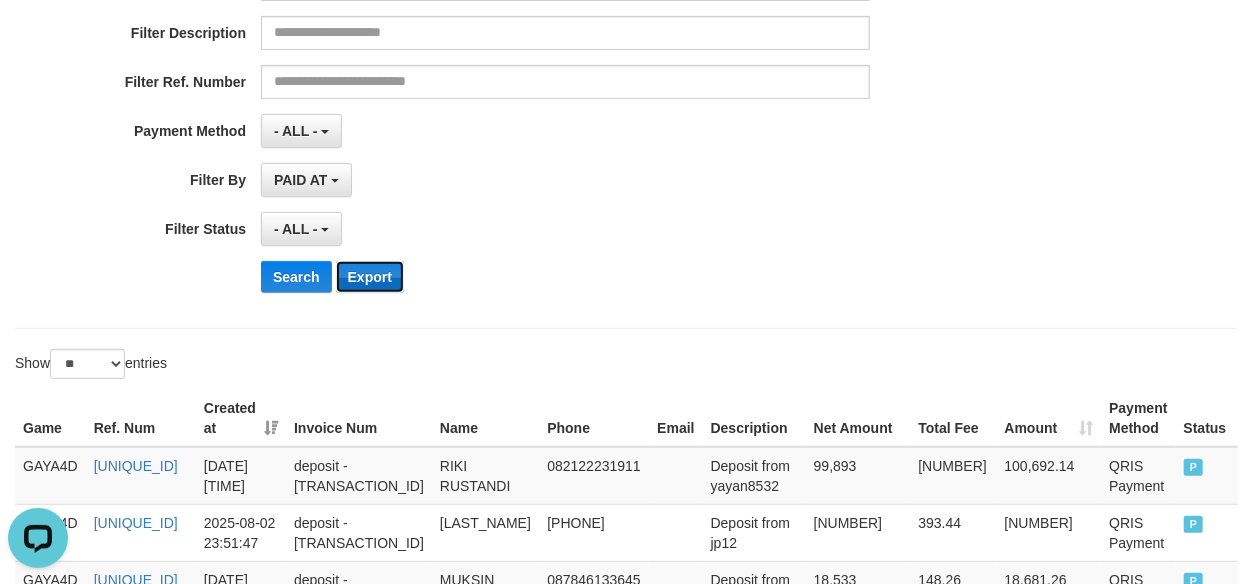 click on "Export" at bounding box center [370, 277] 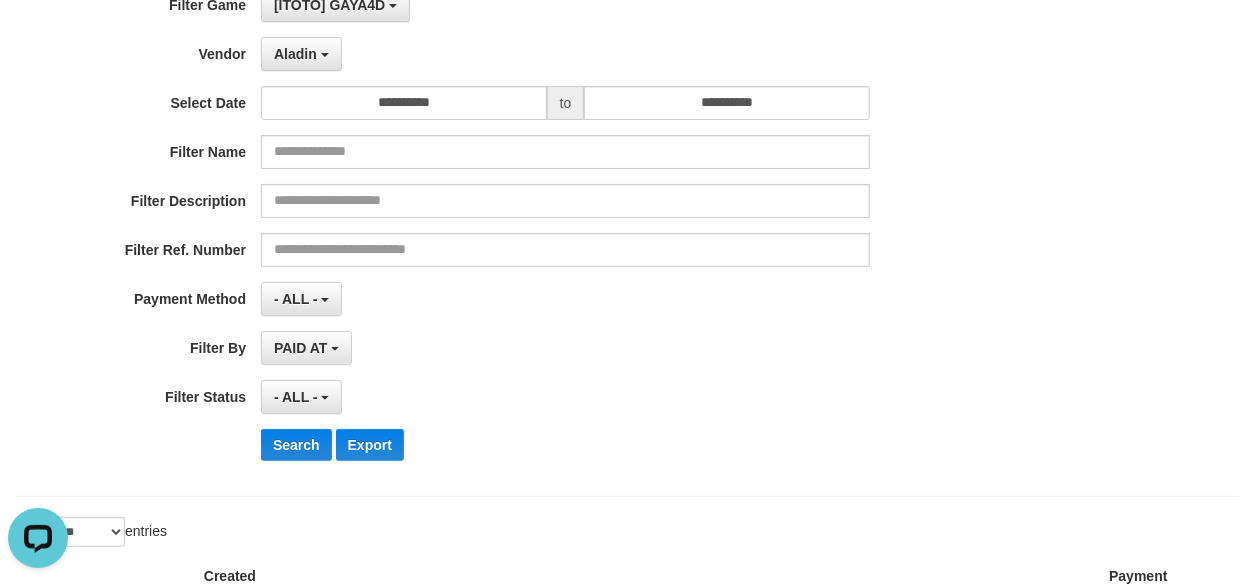 scroll, scrollTop: 0, scrollLeft: 0, axis: both 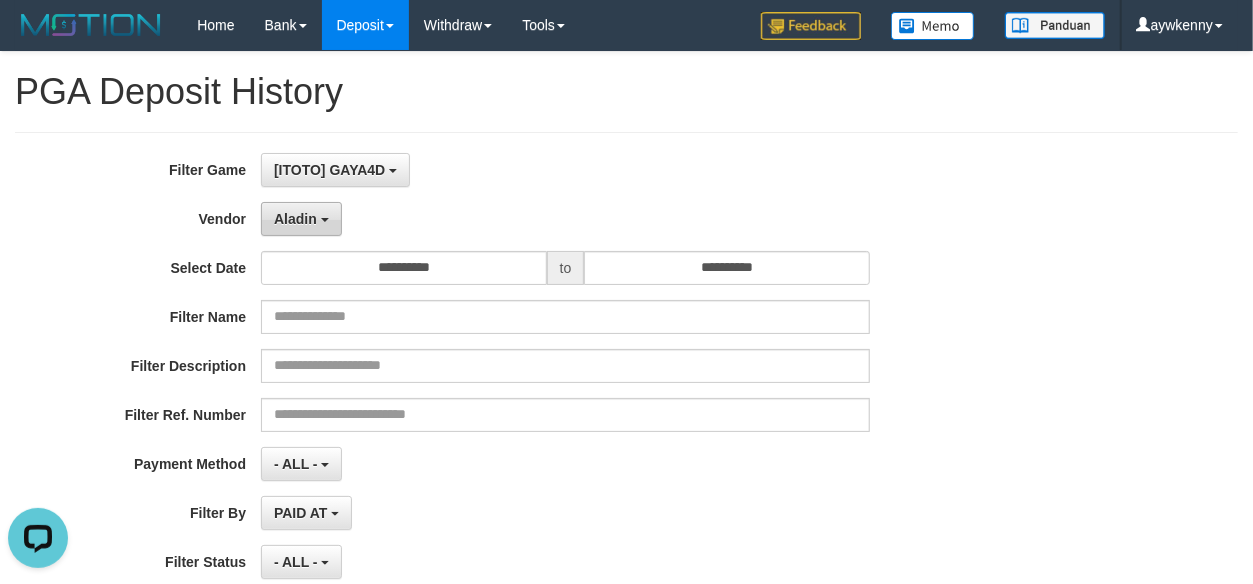 click on "Aladin" at bounding box center (295, 219) 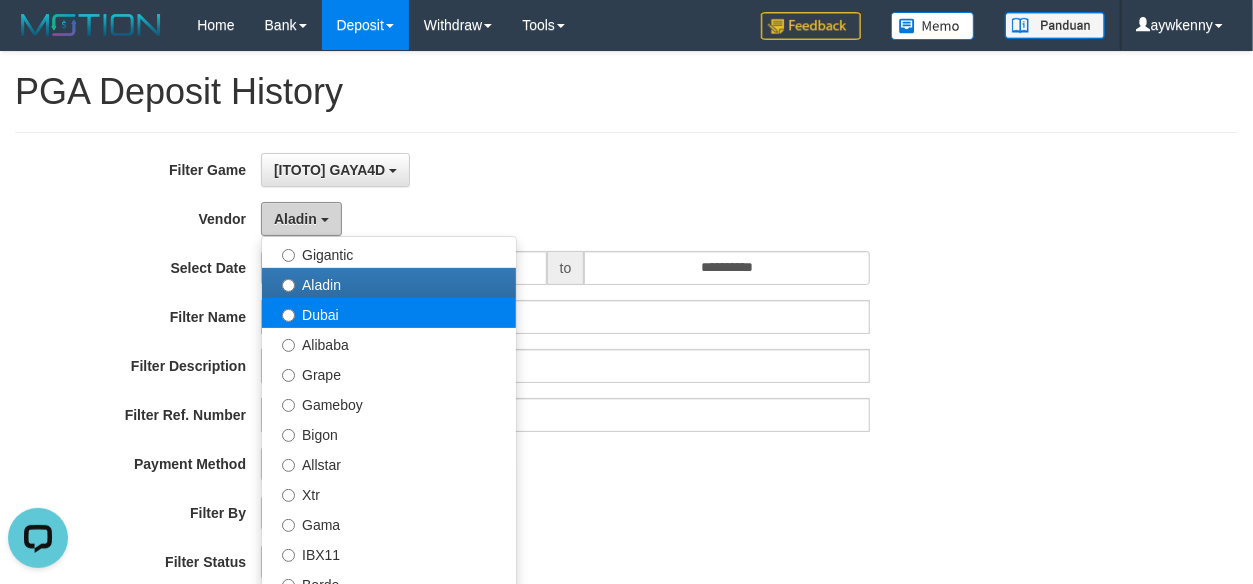 scroll, scrollTop: 333, scrollLeft: 0, axis: vertical 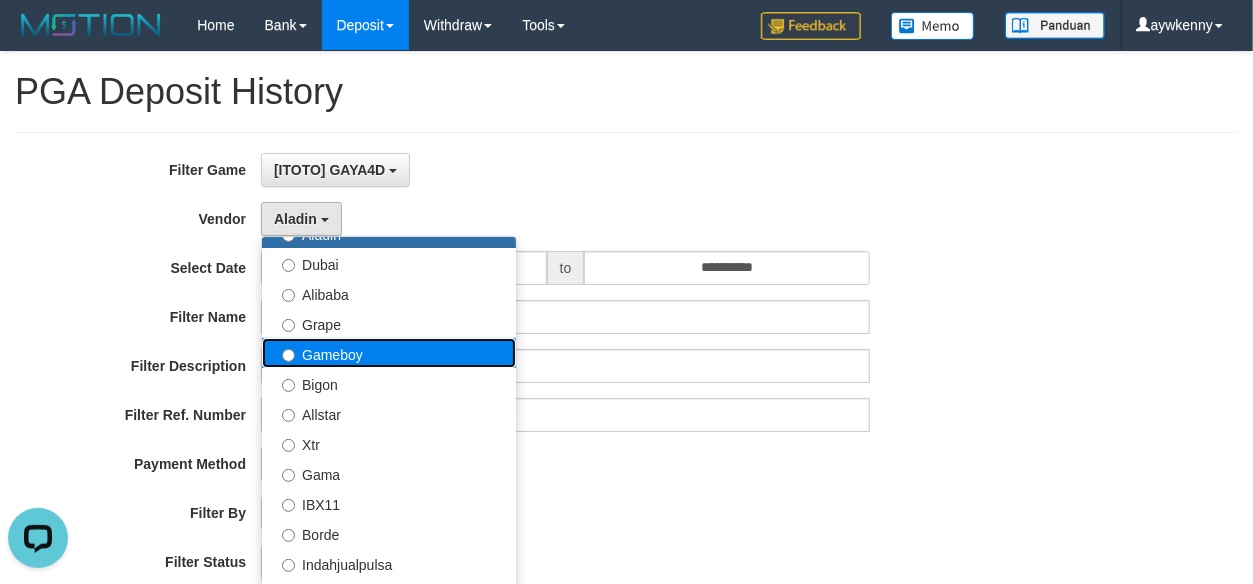 click on "Gameboy" at bounding box center (389, 353) 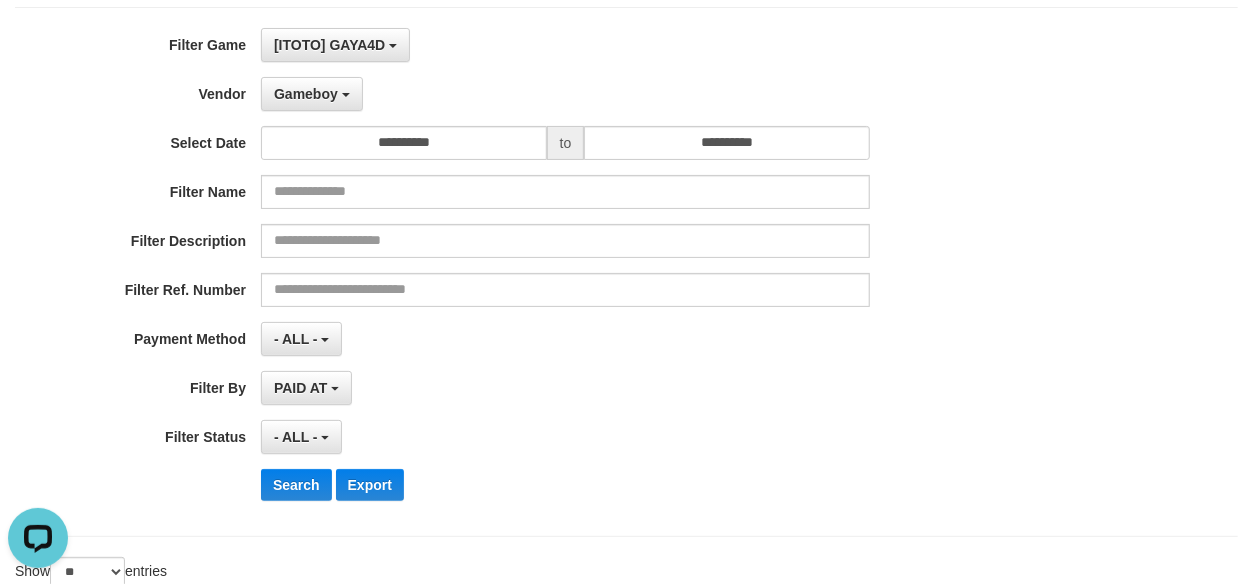scroll, scrollTop: 222, scrollLeft: 0, axis: vertical 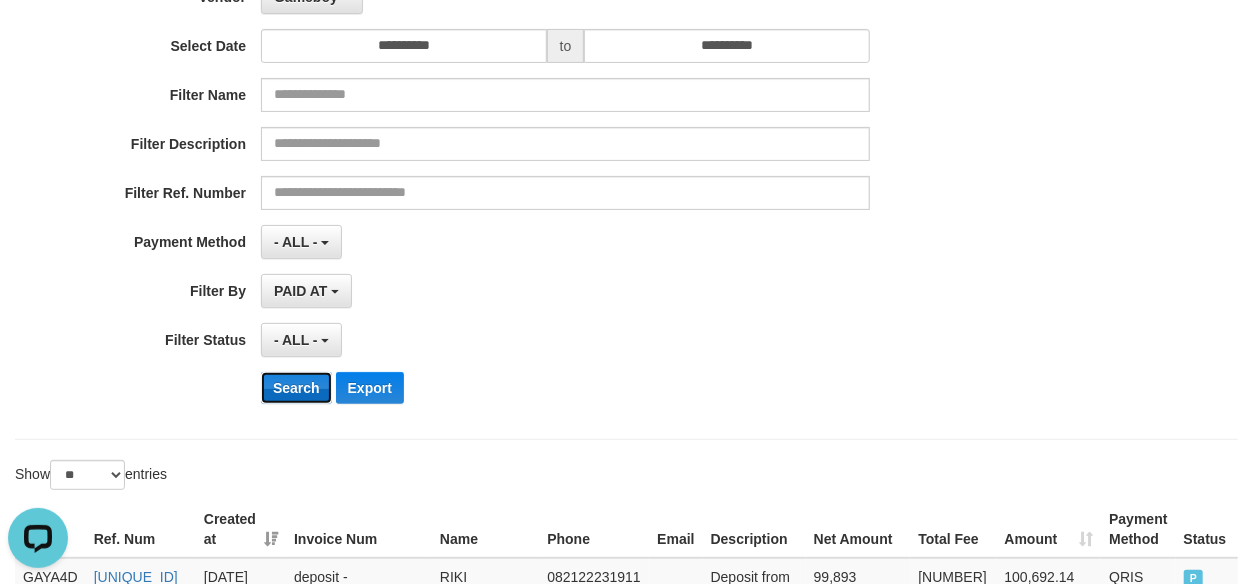 click on "Search" at bounding box center [296, 388] 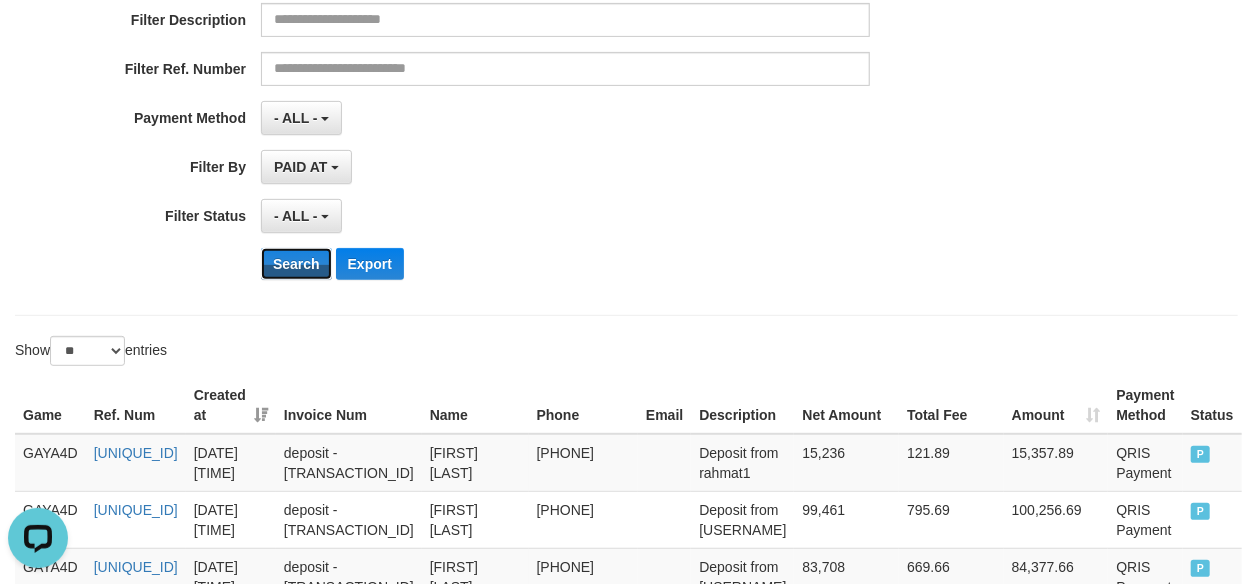 scroll, scrollTop: 444, scrollLeft: 0, axis: vertical 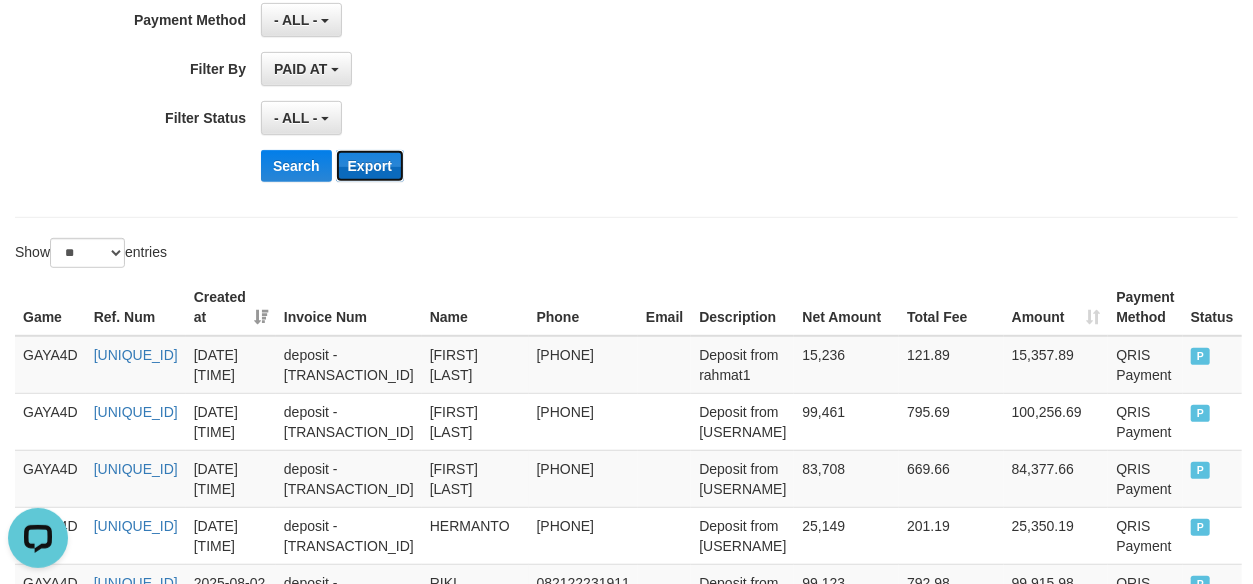 click on "Export" at bounding box center (370, 166) 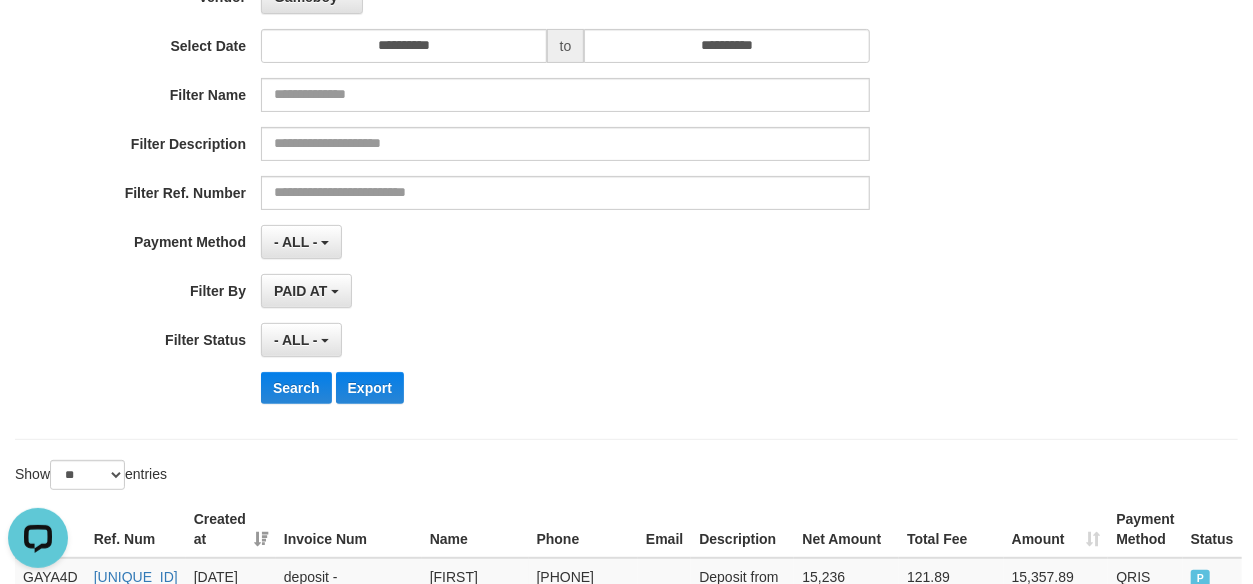 scroll, scrollTop: 0, scrollLeft: 0, axis: both 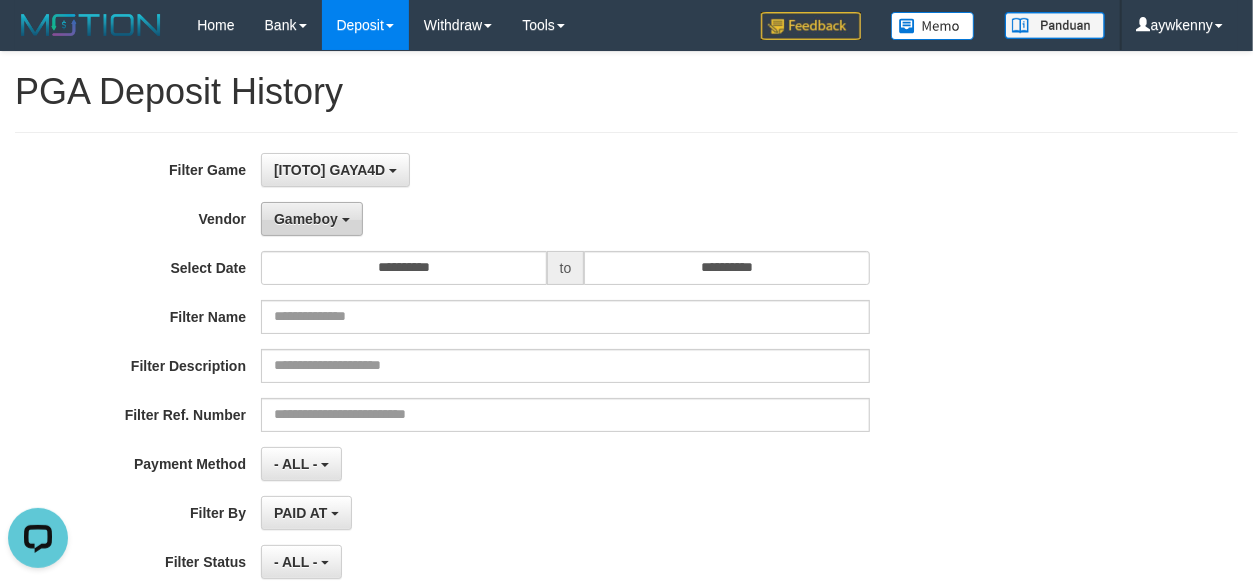 click on "Gameboy" at bounding box center (306, 219) 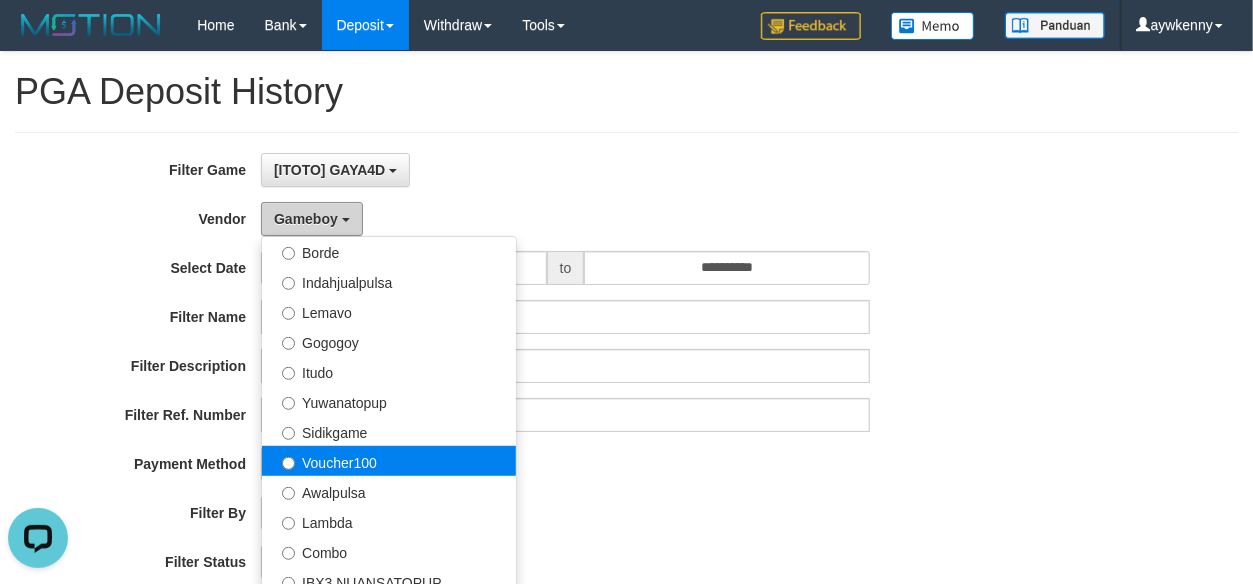 scroll, scrollTop: 654, scrollLeft: 0, axis: vertical 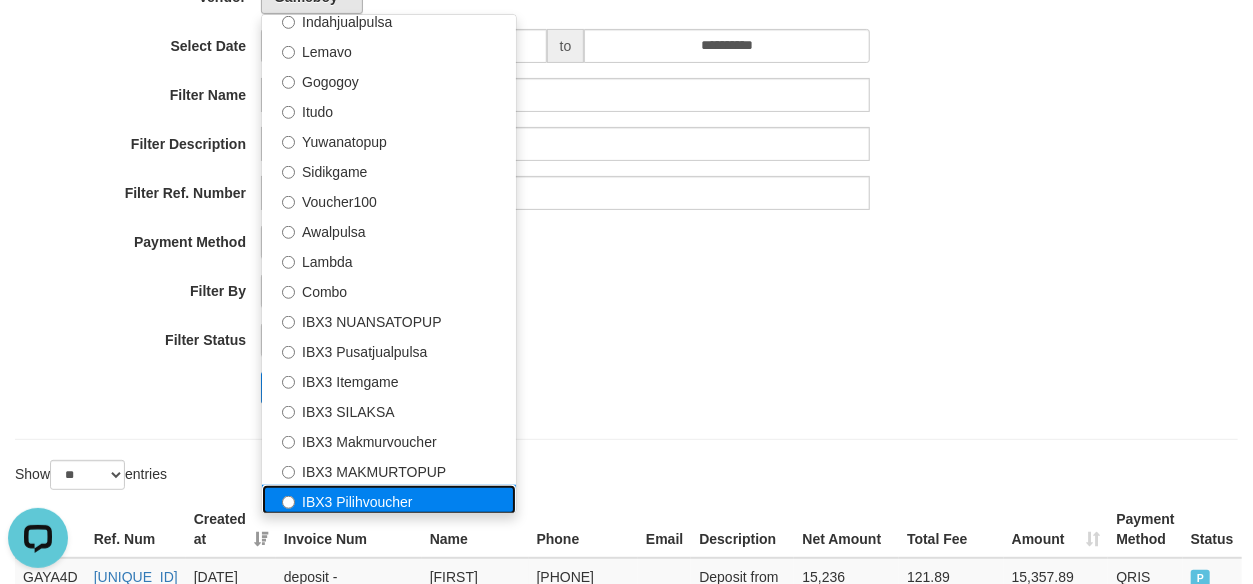 click on "IBX3 Pilihvoucher" at bounding box center (389, 500) 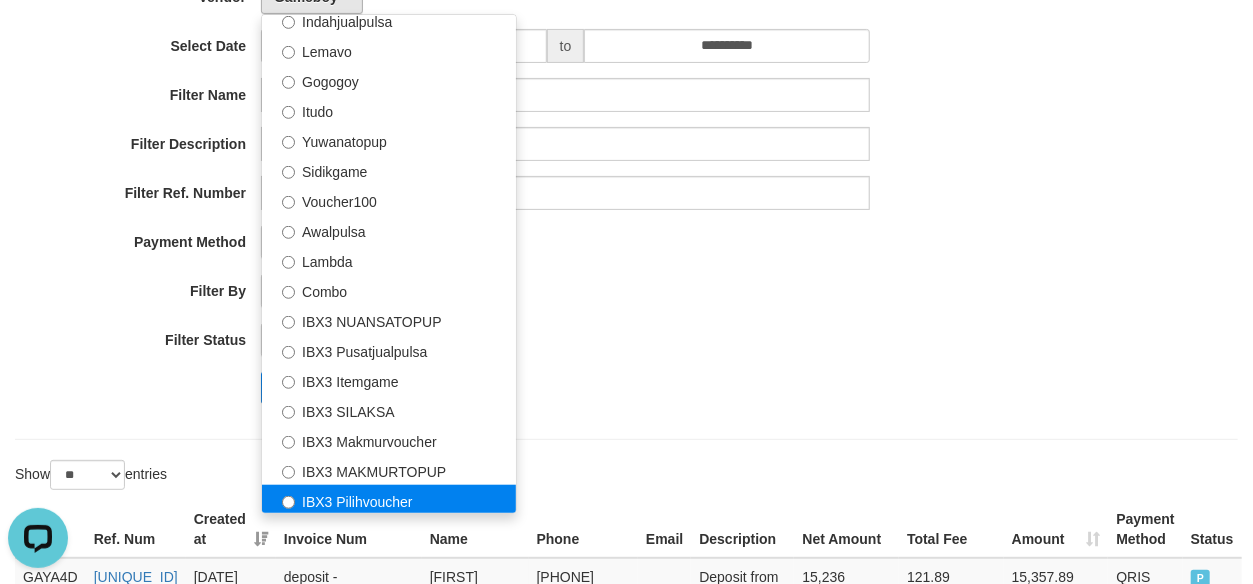 select on "**********" 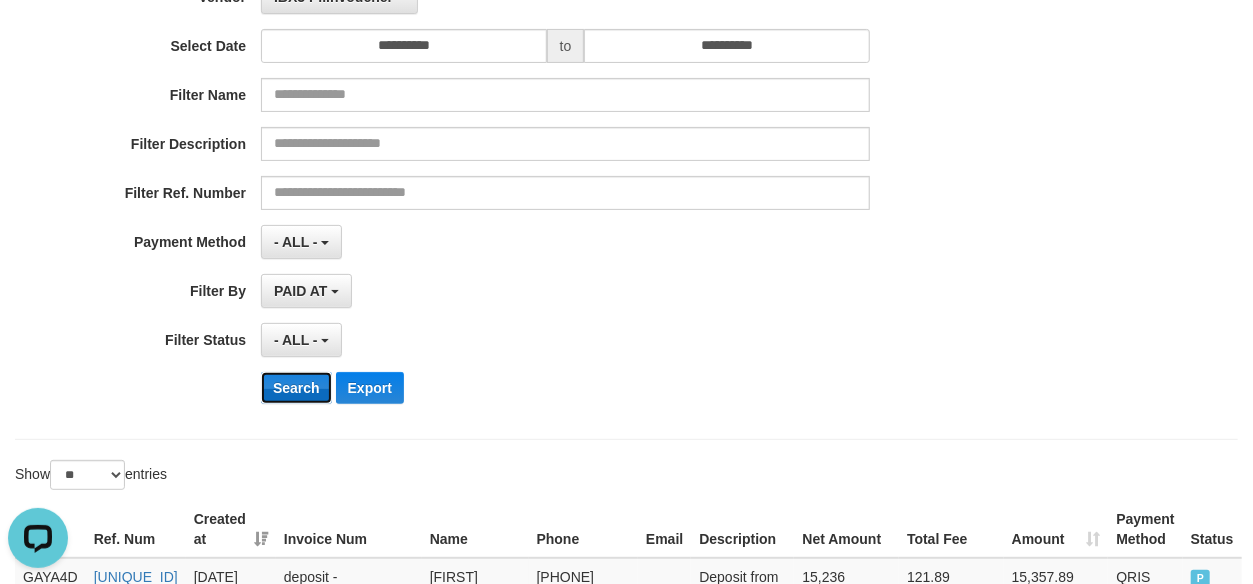 click on "Search" at bounding box center [296, 388] 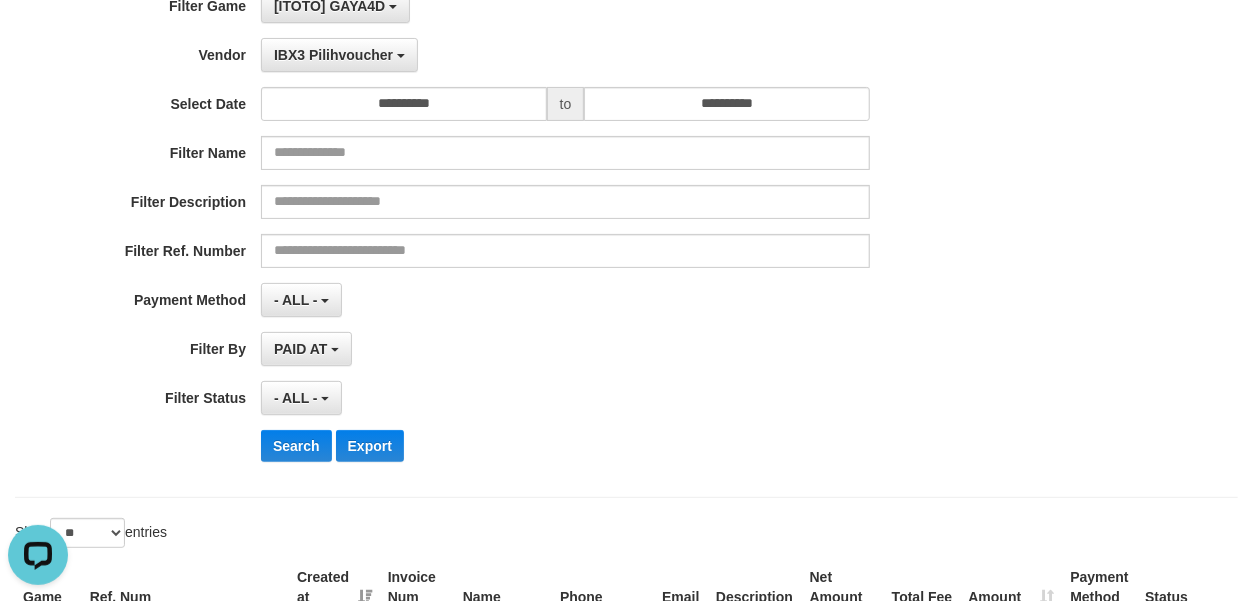 scroll, scrollTop: 0, scrollLeft: 0, axis: both 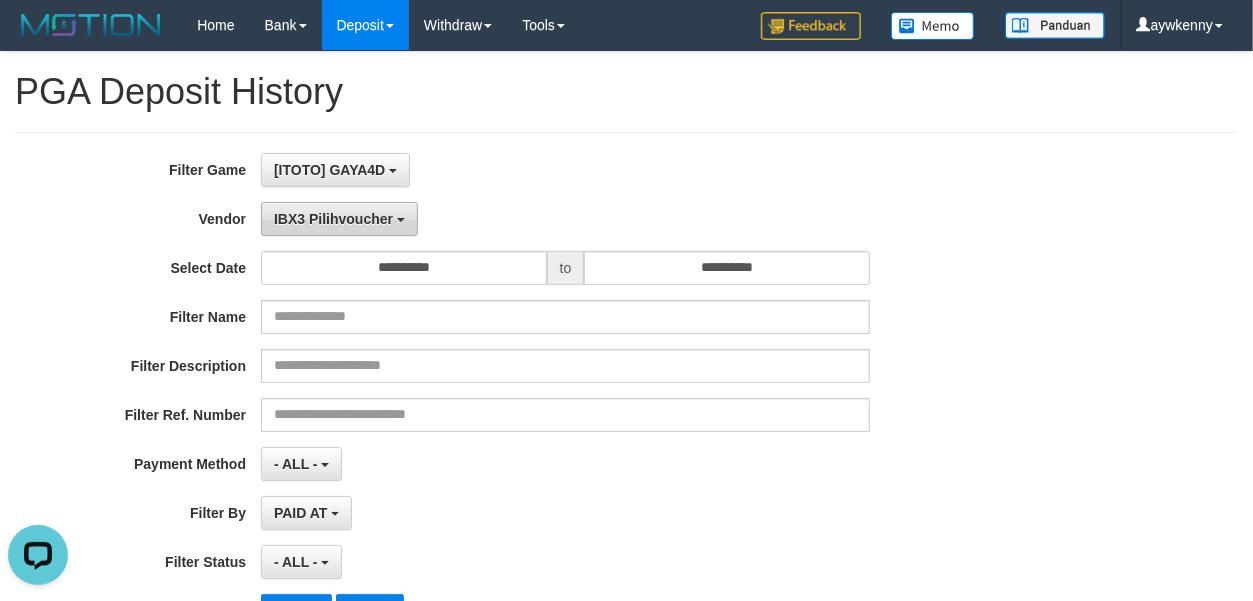 click on "IBX3 Pilihvoucher" at bounding box center [333, 219] 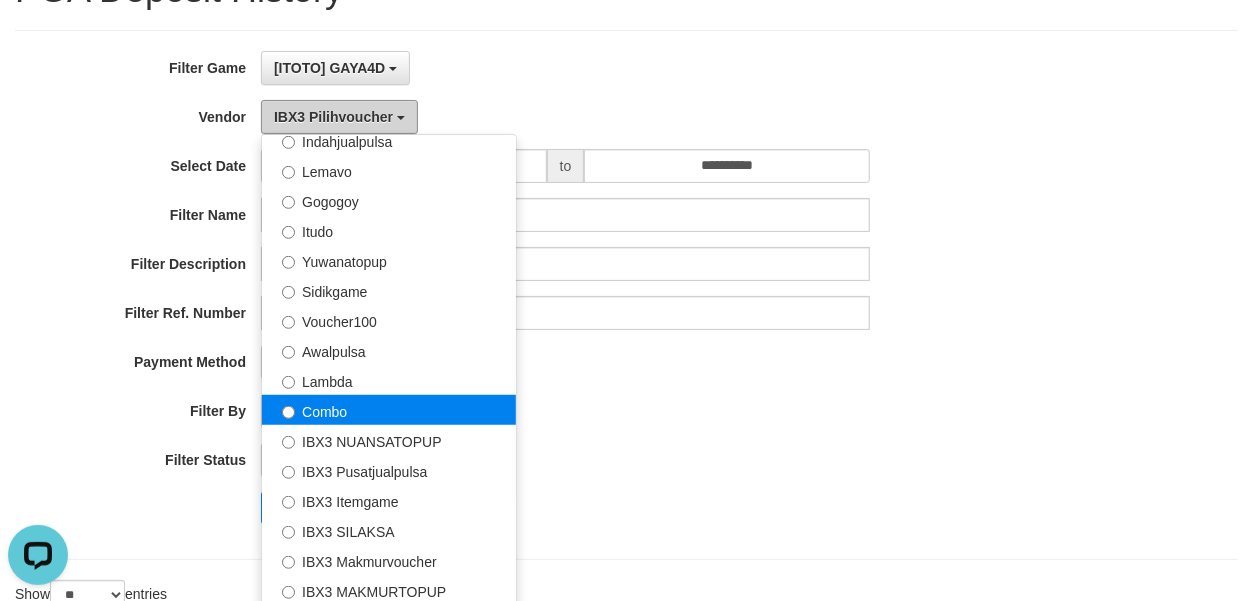 scroll, scrollTop: 222, scrollLeft: 0, axis: vertical 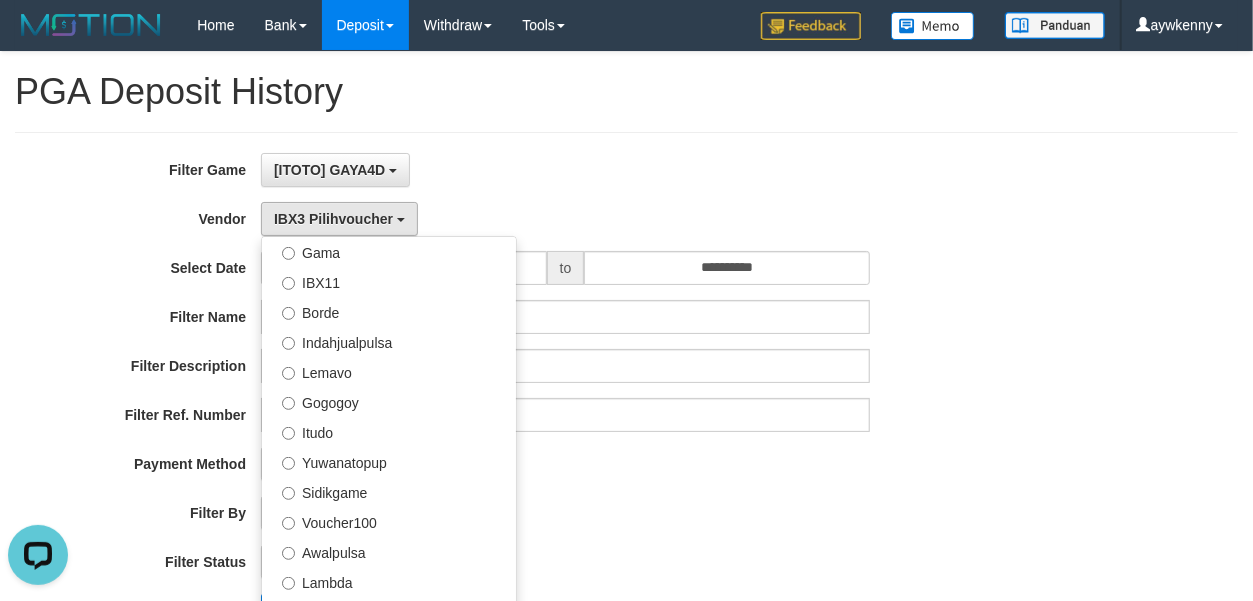 click on "**********" at bounding box center (522, 397) 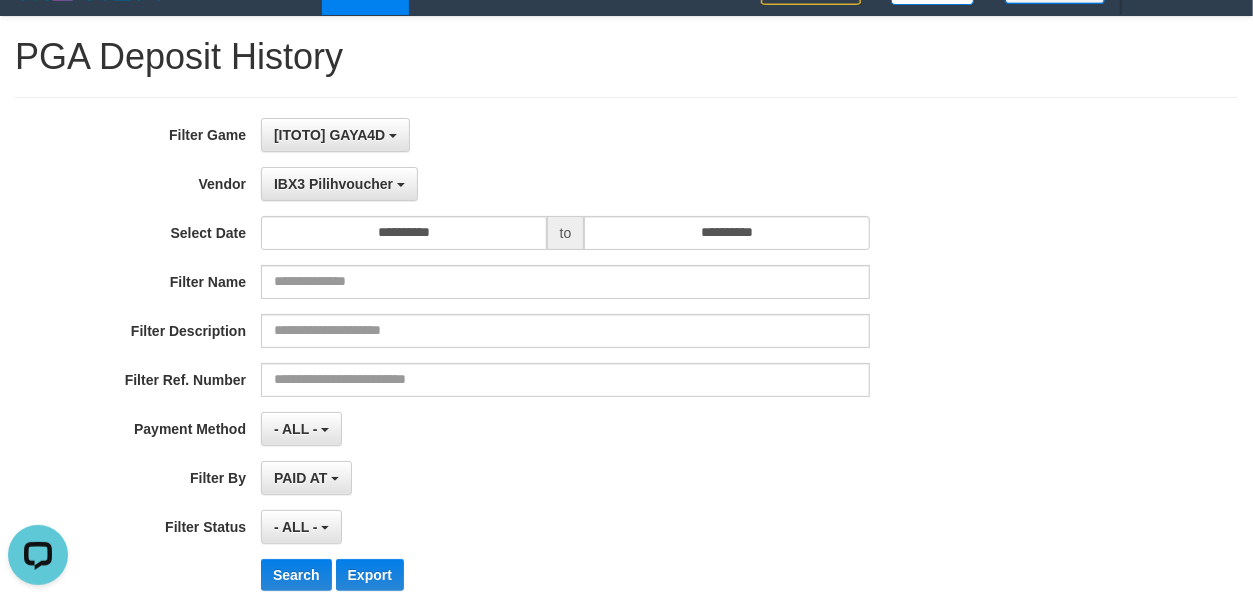 scroll, scrollTop: 0, scrollLeft: 0, axis: both 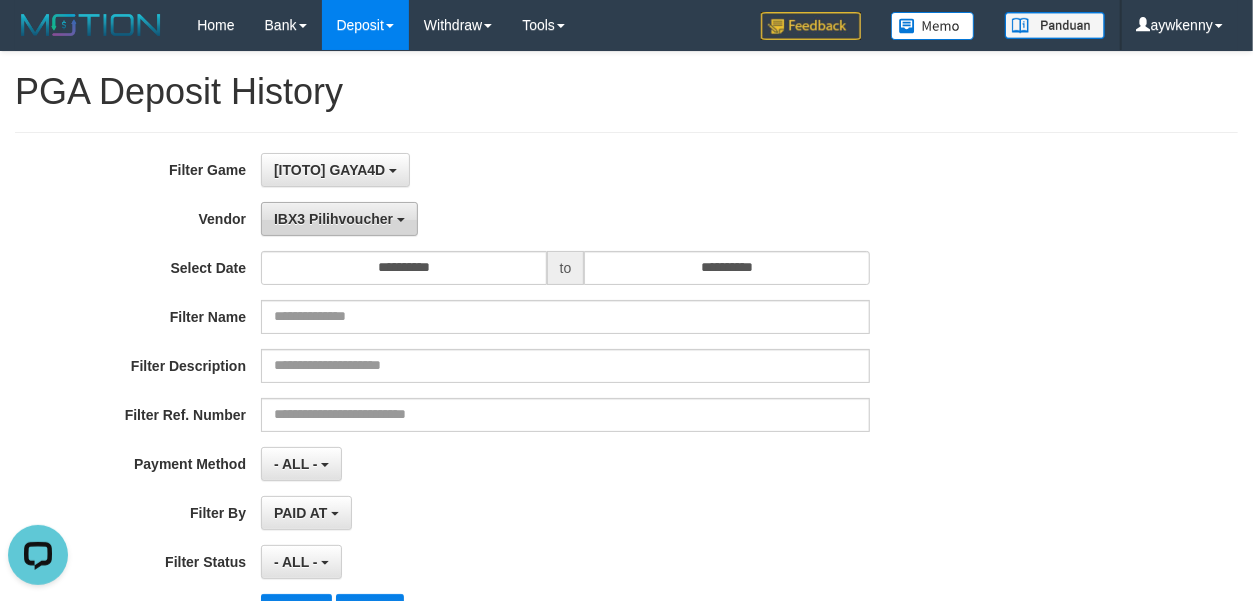 click on "IBX3 Pilihvoucher" at bounding box center (339, 219) 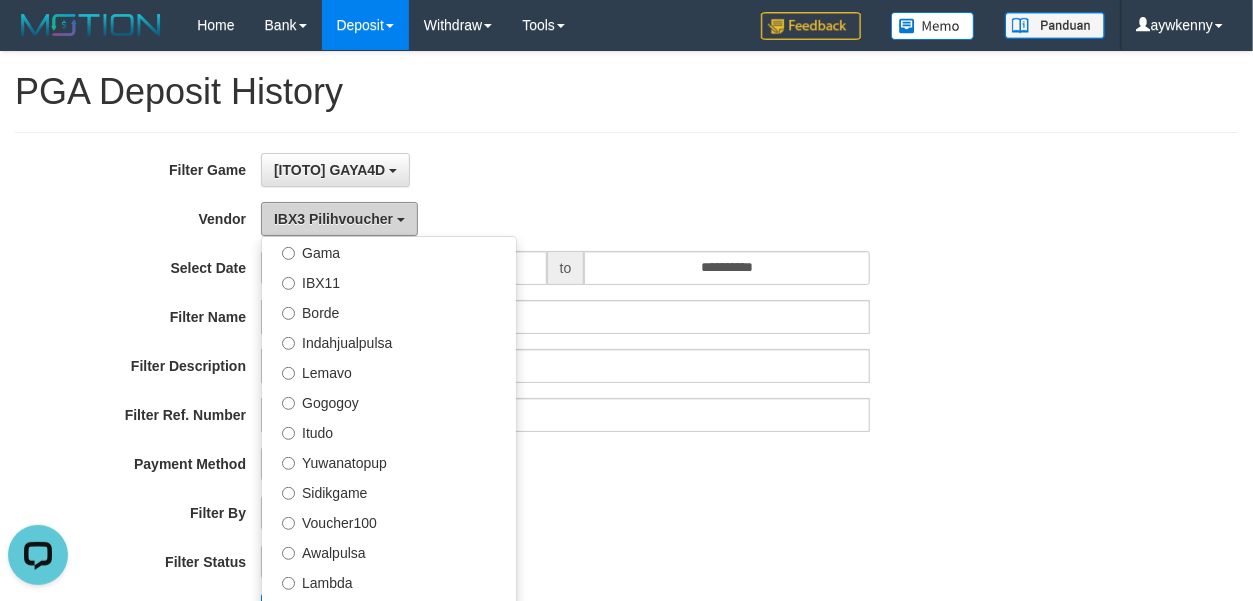 type 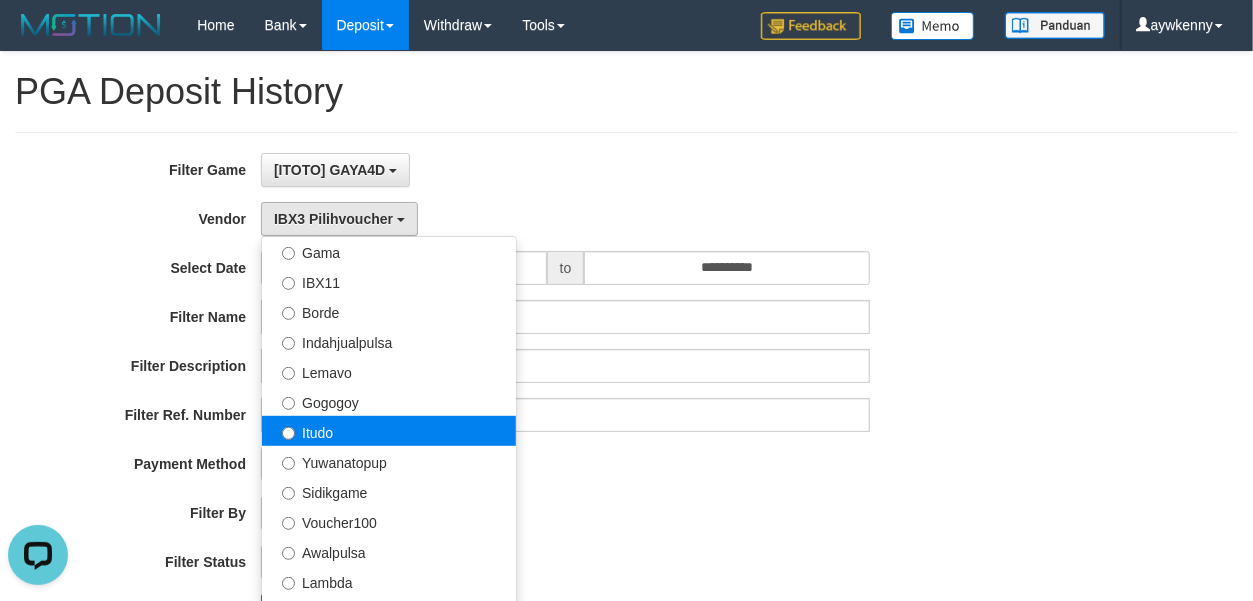 scroll, scrollTop: 654, scrollLeft: 0, axis: vertical 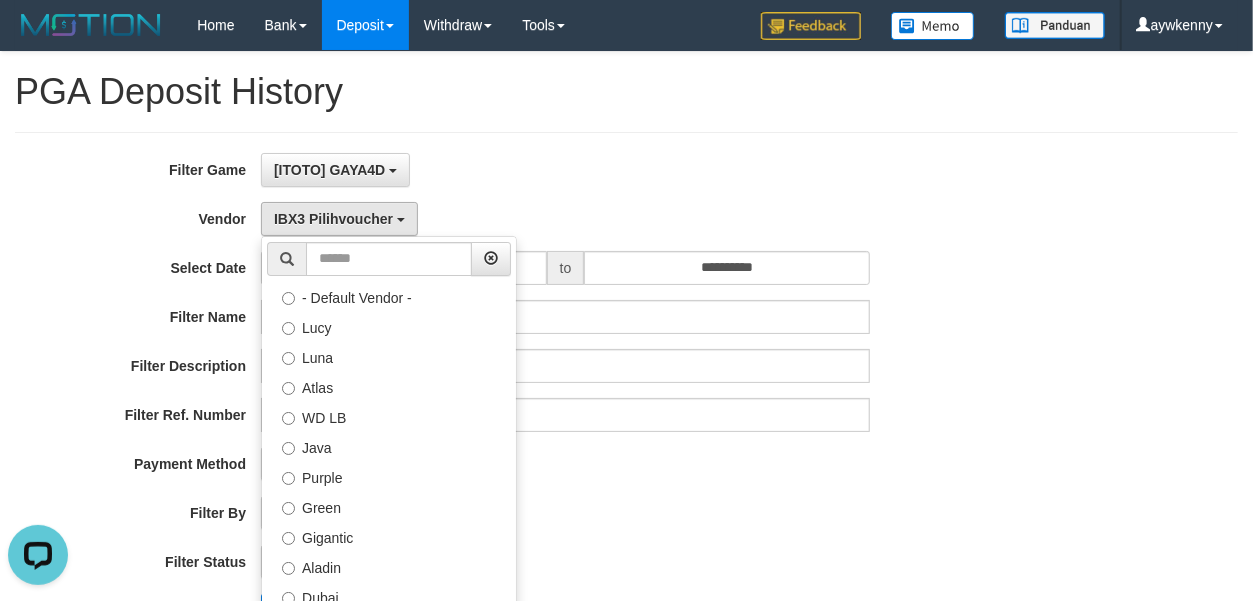 click on "- ALL -    SELECT ALL  - ALL -  SELECT PAYMENT METHOD
Mandiri
BNI
OVO
CIMB
BRI
MAYBANK
PERMATA
DANAMON
INDOMARET
ALFAMART
GOPAY
CC
BCA
QRIS
SINARMAS
LINKAJA
SHOPEEPAY
ATMBERSAMA
DANA
ARTHAGRAHA
SAMPOERNA
OCBCNISP" at bounding box center [565, 464] 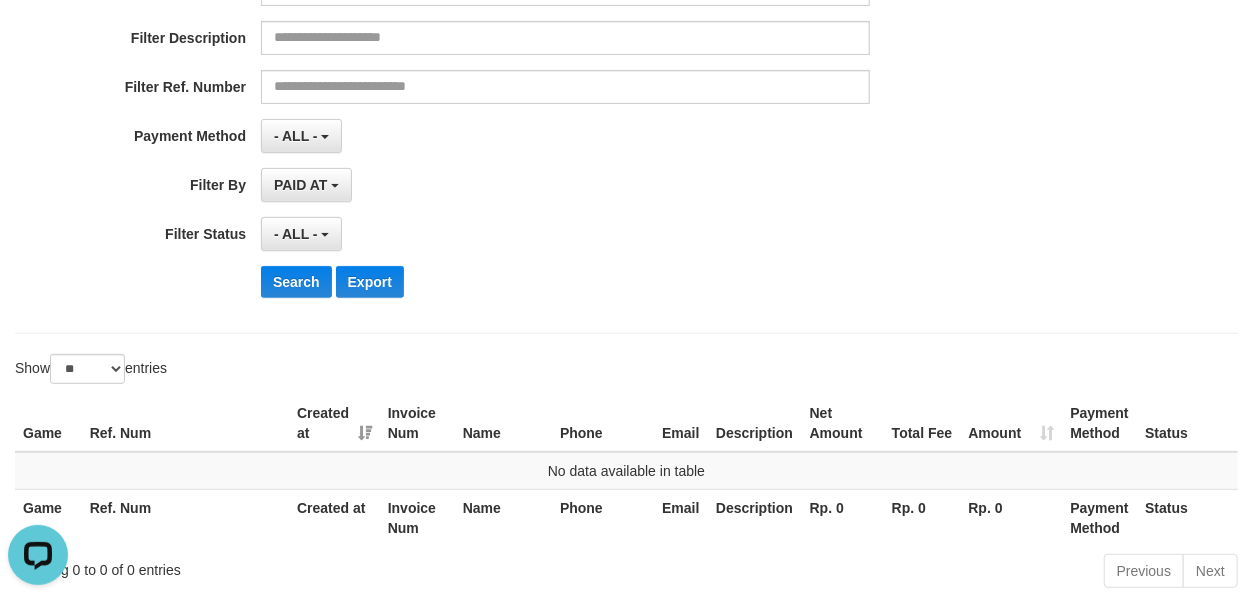 scroll, scrollTop: 333, scrollLeft: 0, axis: vertical 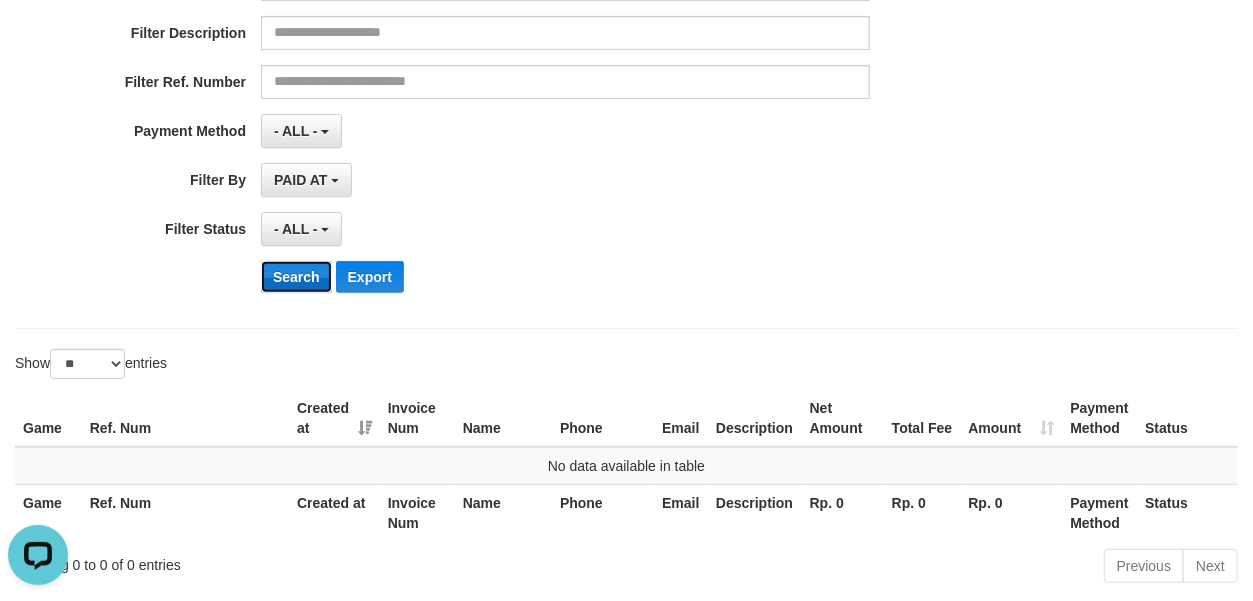 click on "Search" at bounding box center (296, 277) 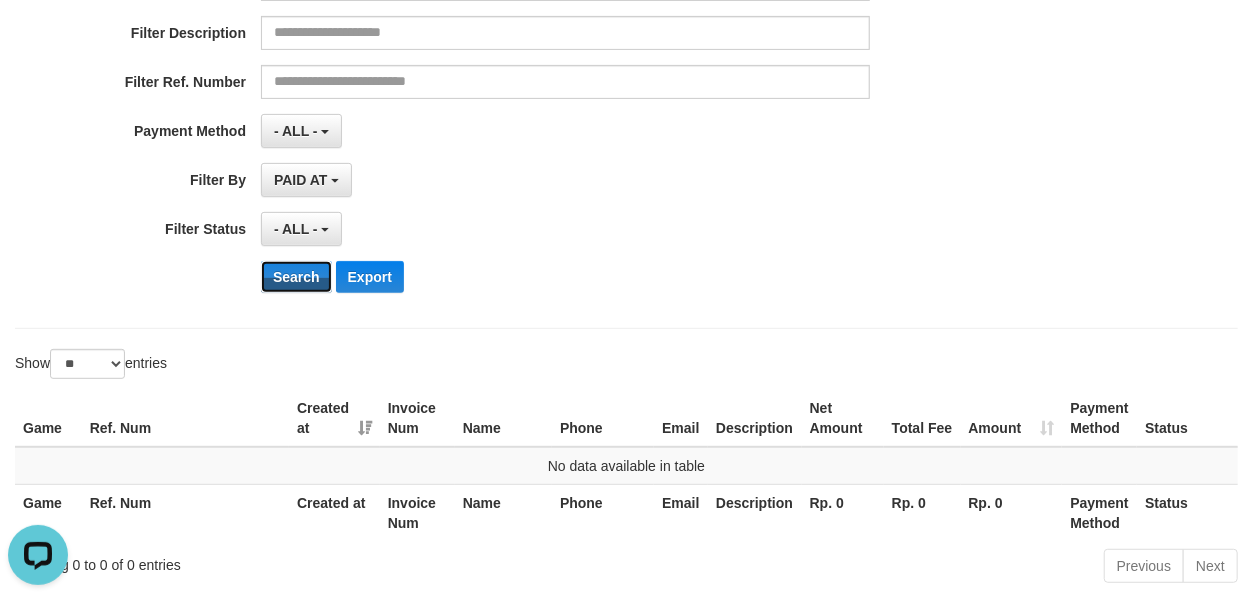 scroll, scrollTop: 434, scrollLeft: 0, axis: vertical 